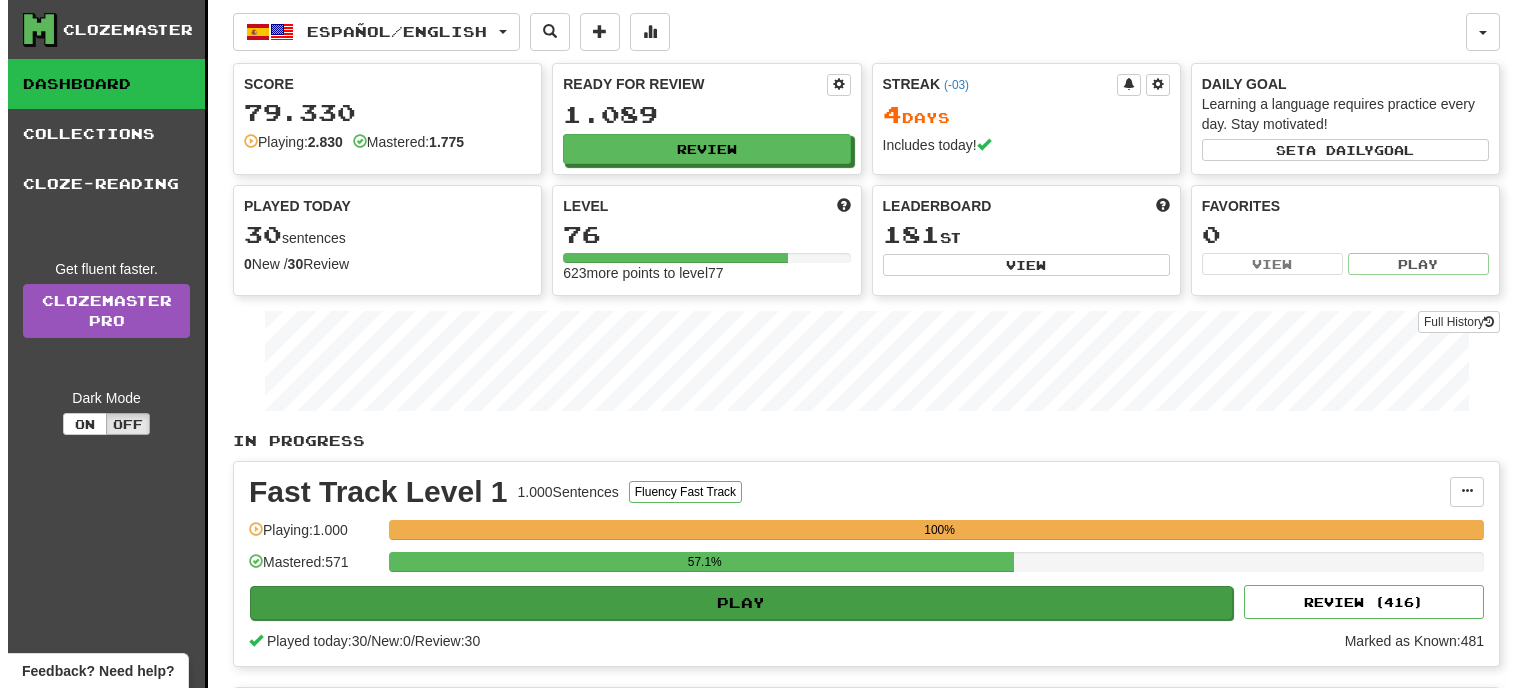 scroll, scrollTop: 0, scrollLeft: 0, axis: both 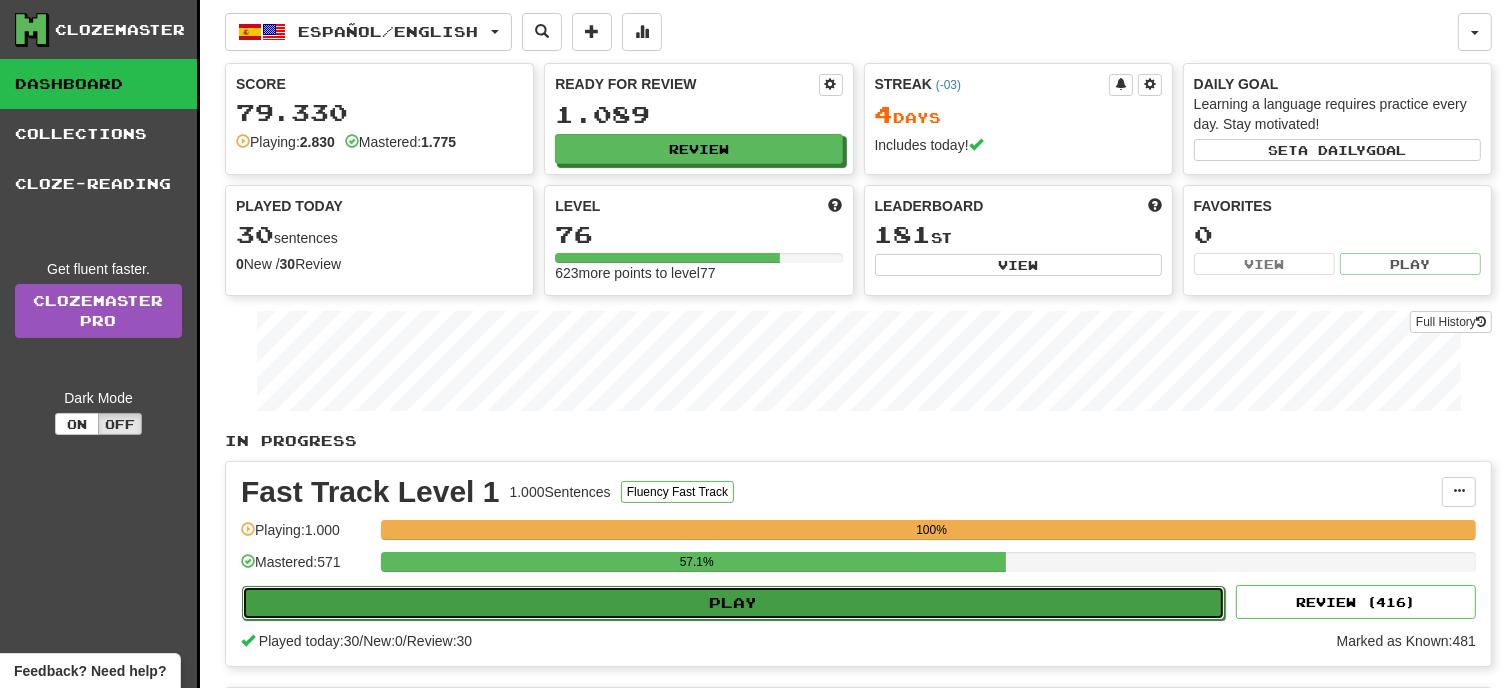 click on "Play" at bounding box center [733, 603] 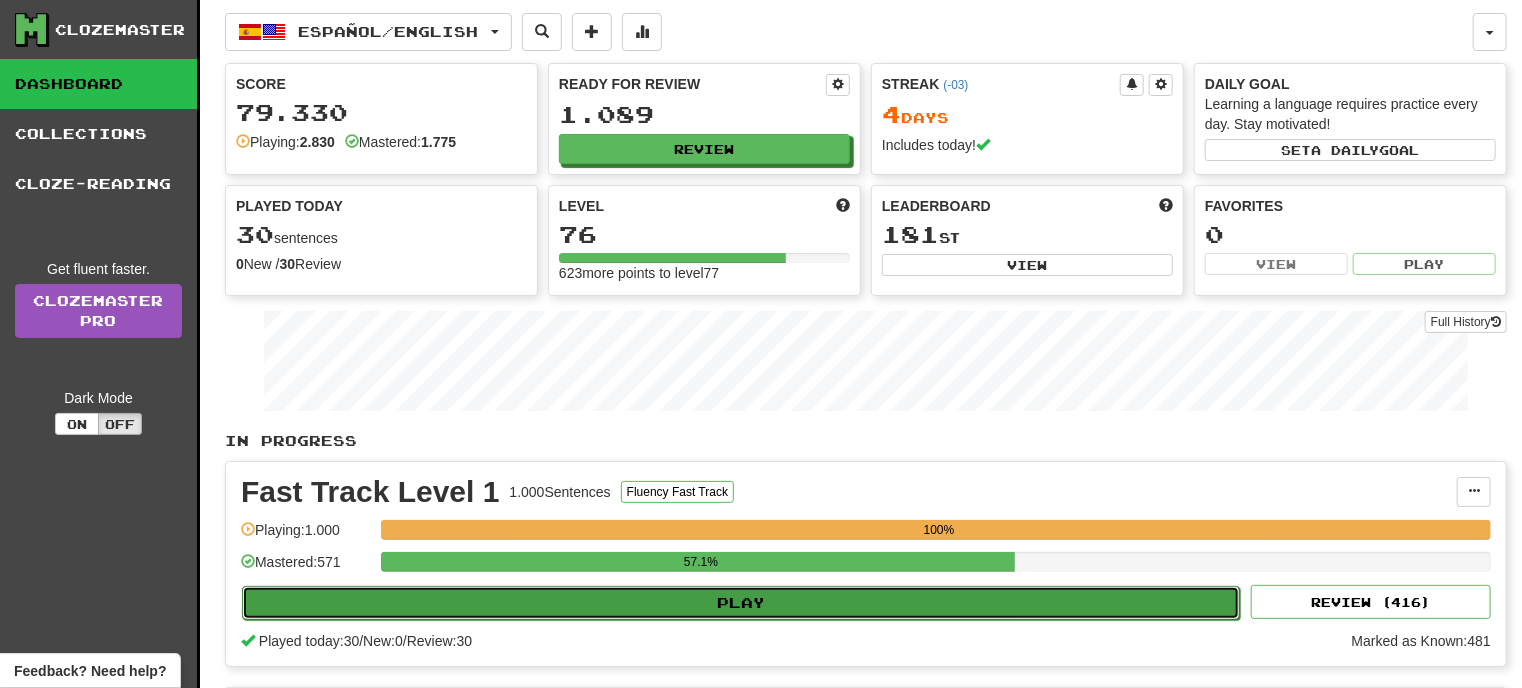 select on "**" 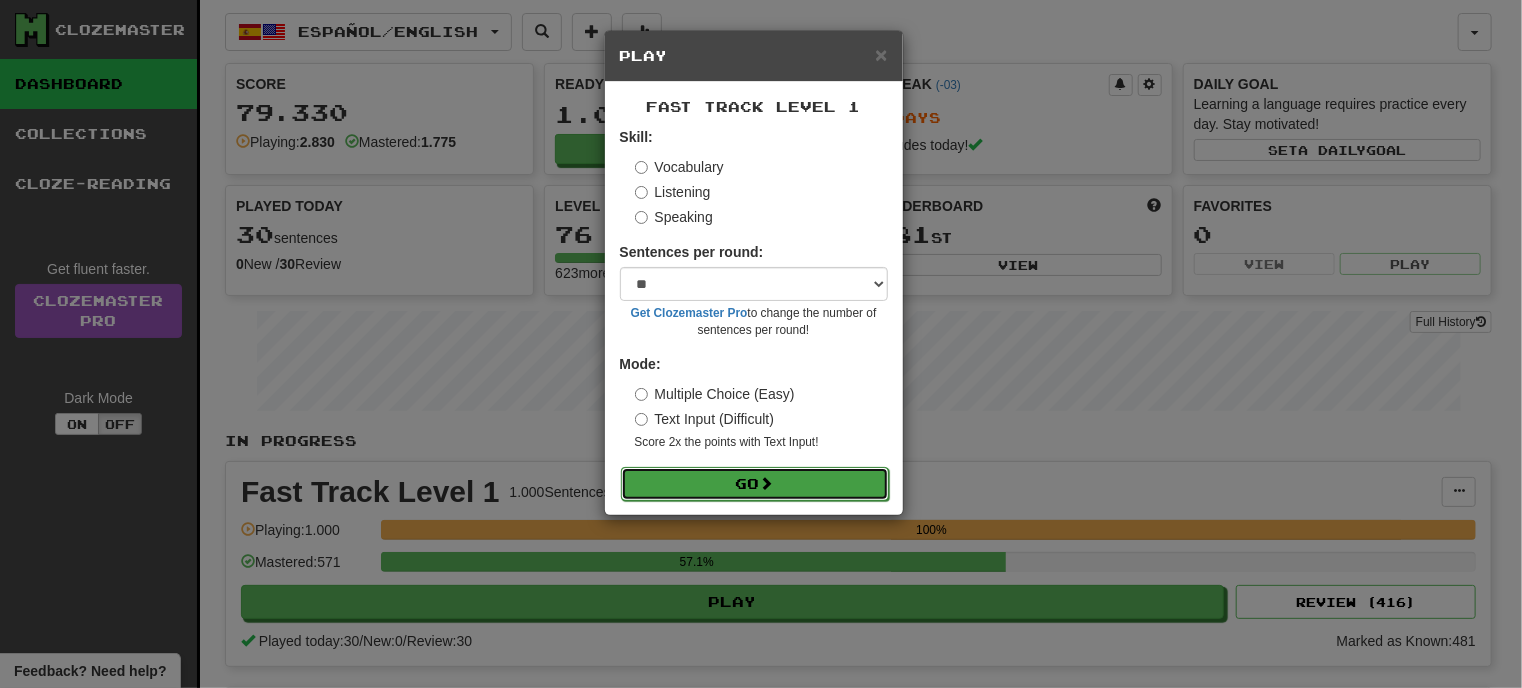 click on "Go" at bounding box center (755, 484) 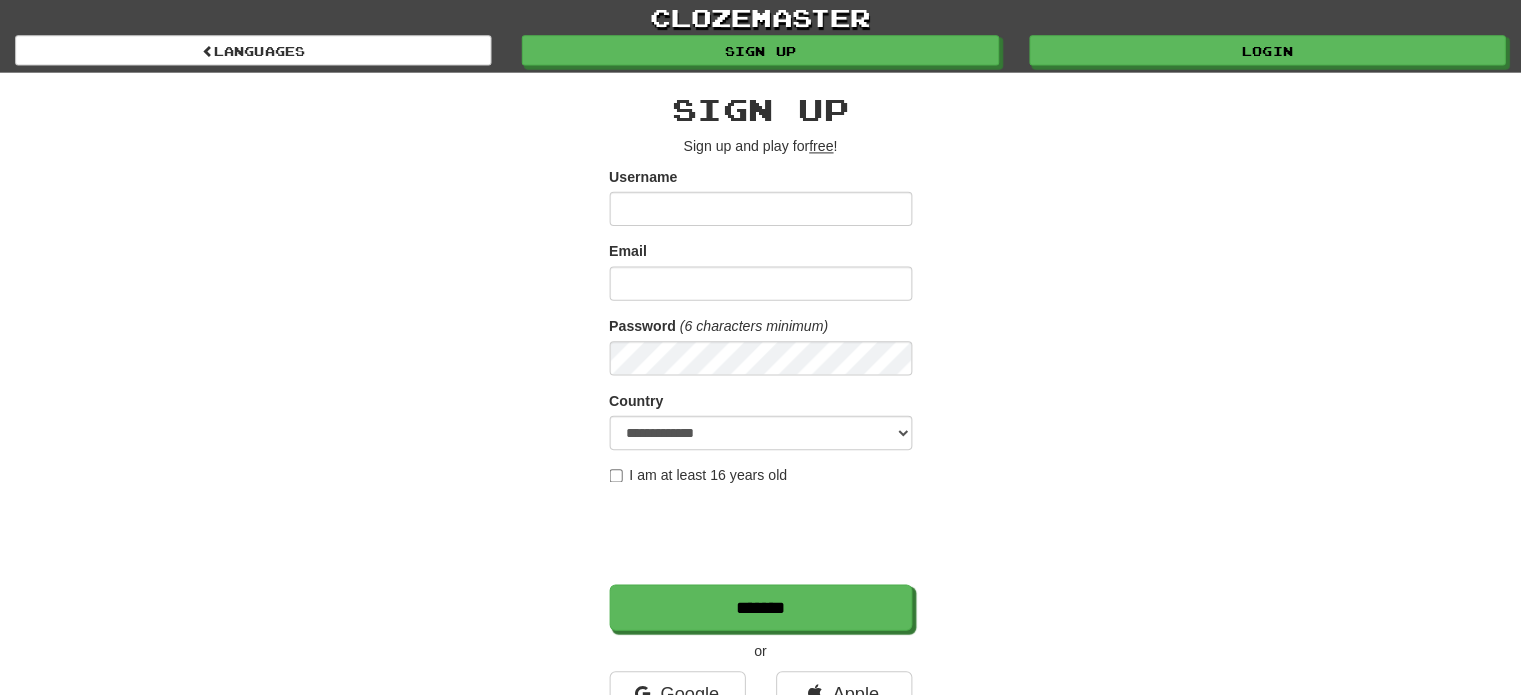 scroll, scrollTop: 0, scrollLeft: 0, axis: both 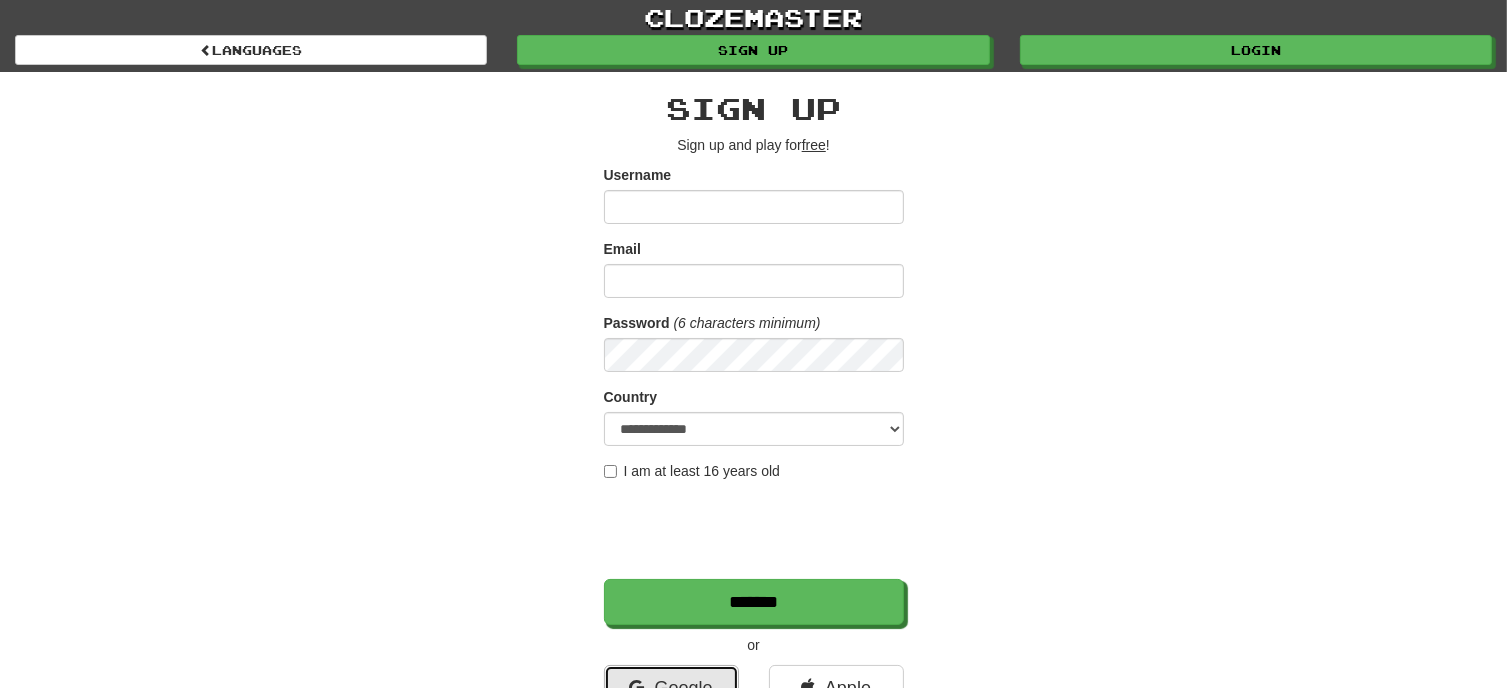 click on "Google" at bounding box center [671, 688] 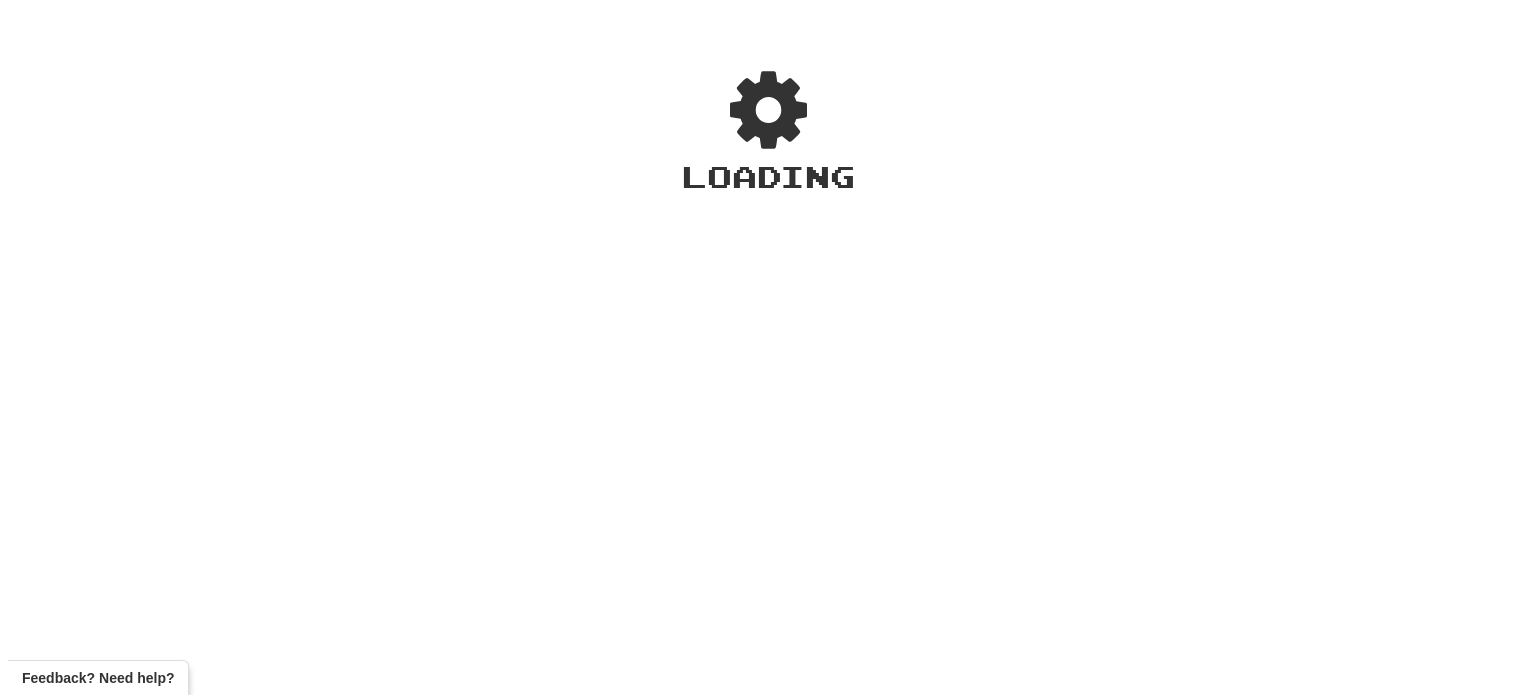 scroll, scrollTop: 0, scrollLeft: 0, axis: both 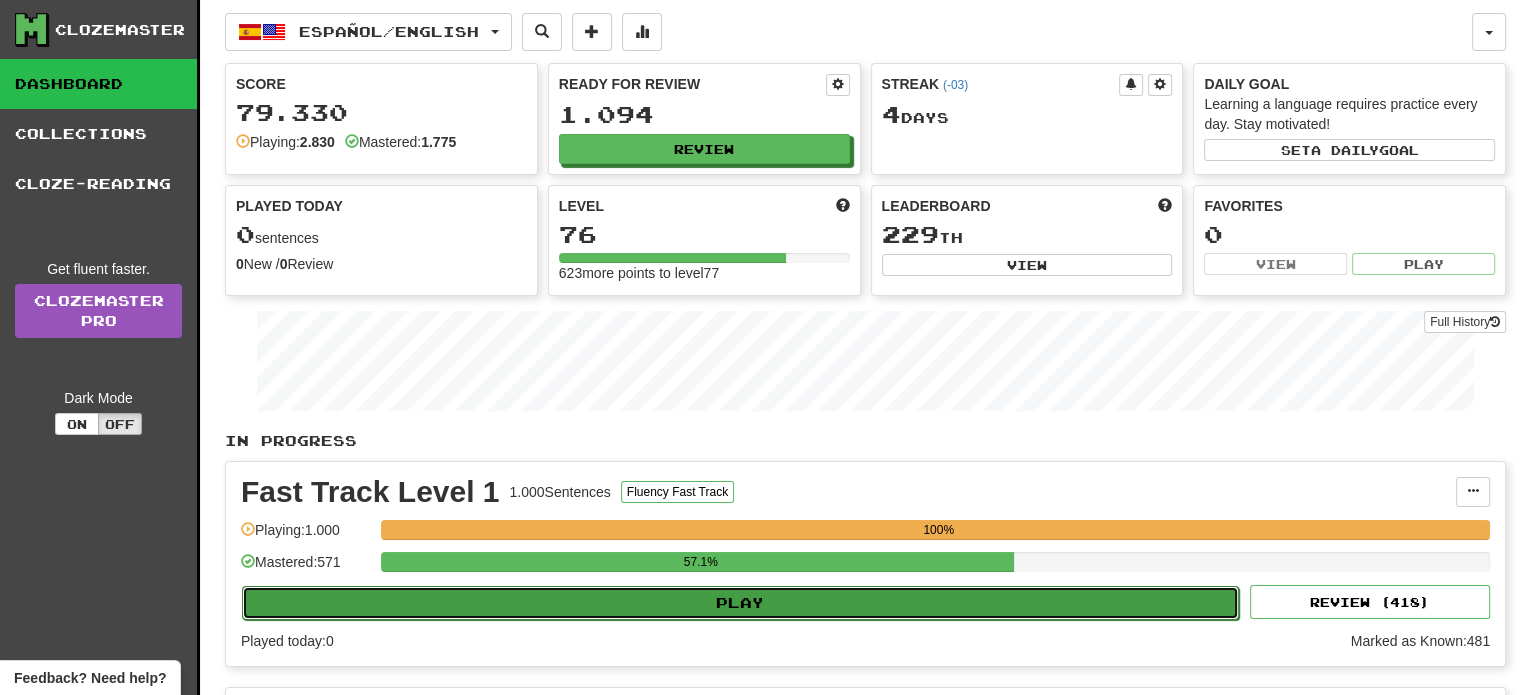 click on "Play" 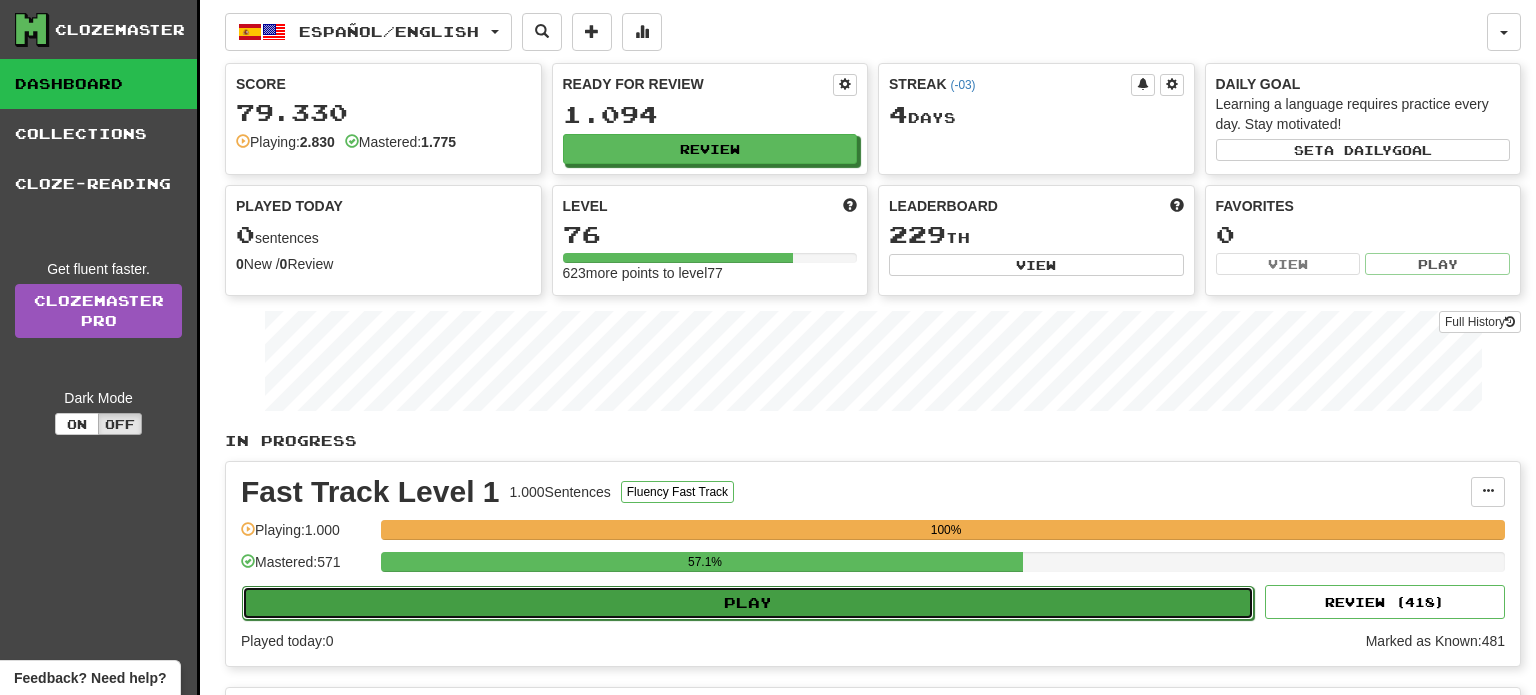 select on "**" 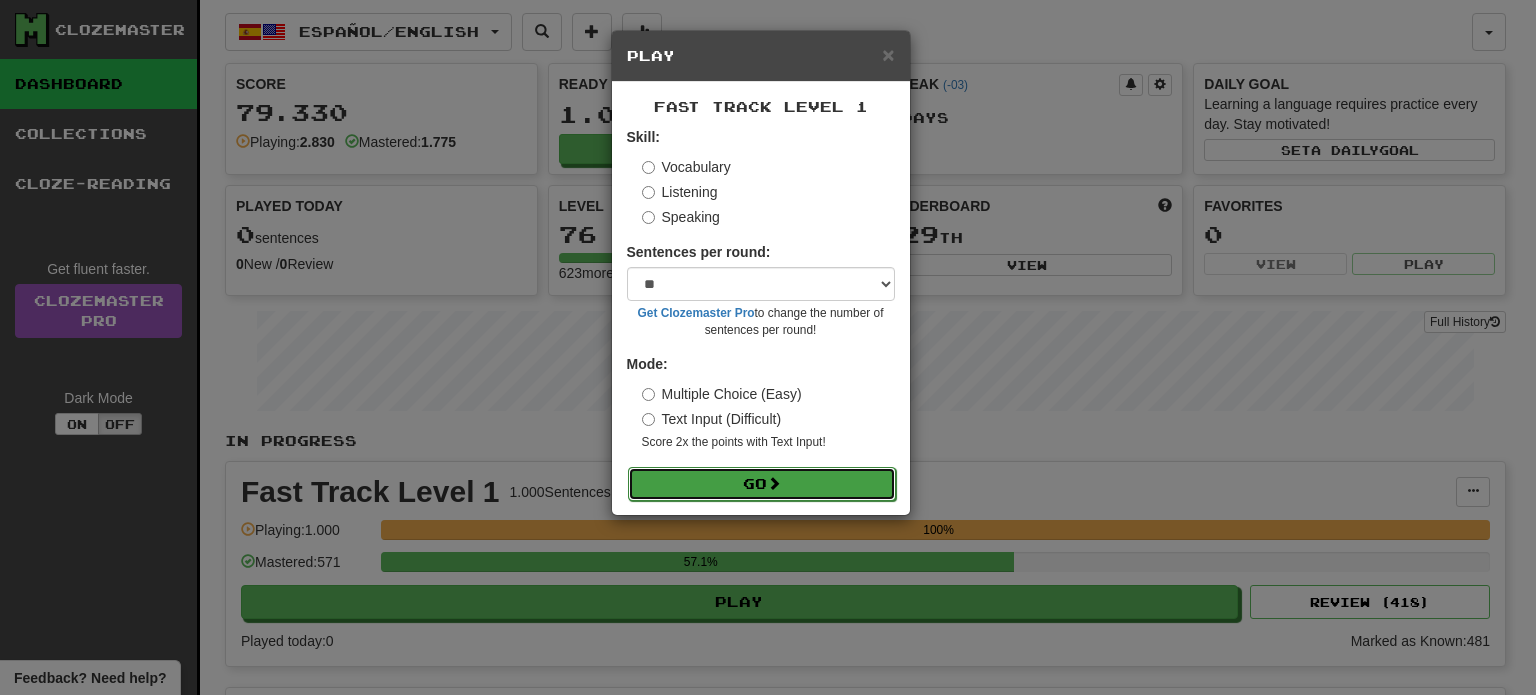 click on "Go" at bounding box center (762, 484) 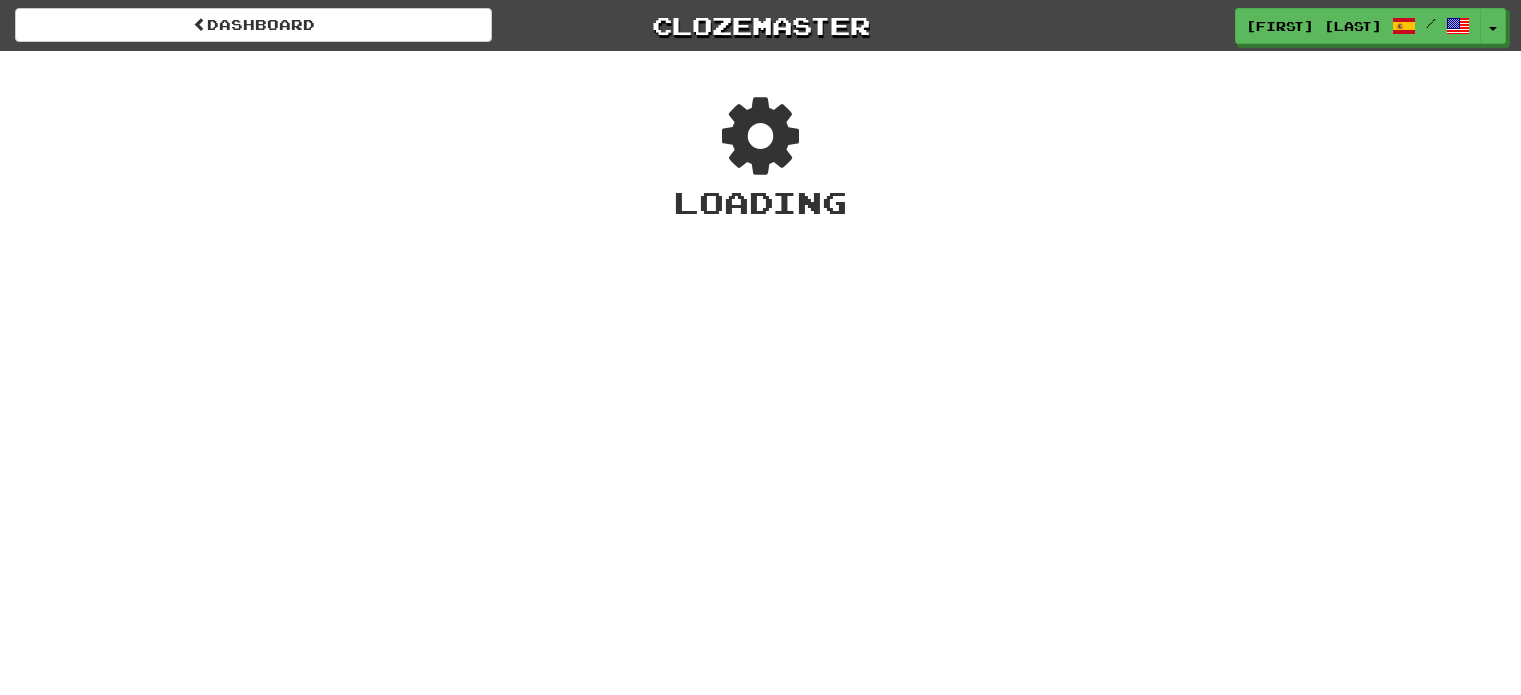 scroll, scrollTop: 0, scrollLeft: 0, axis: both 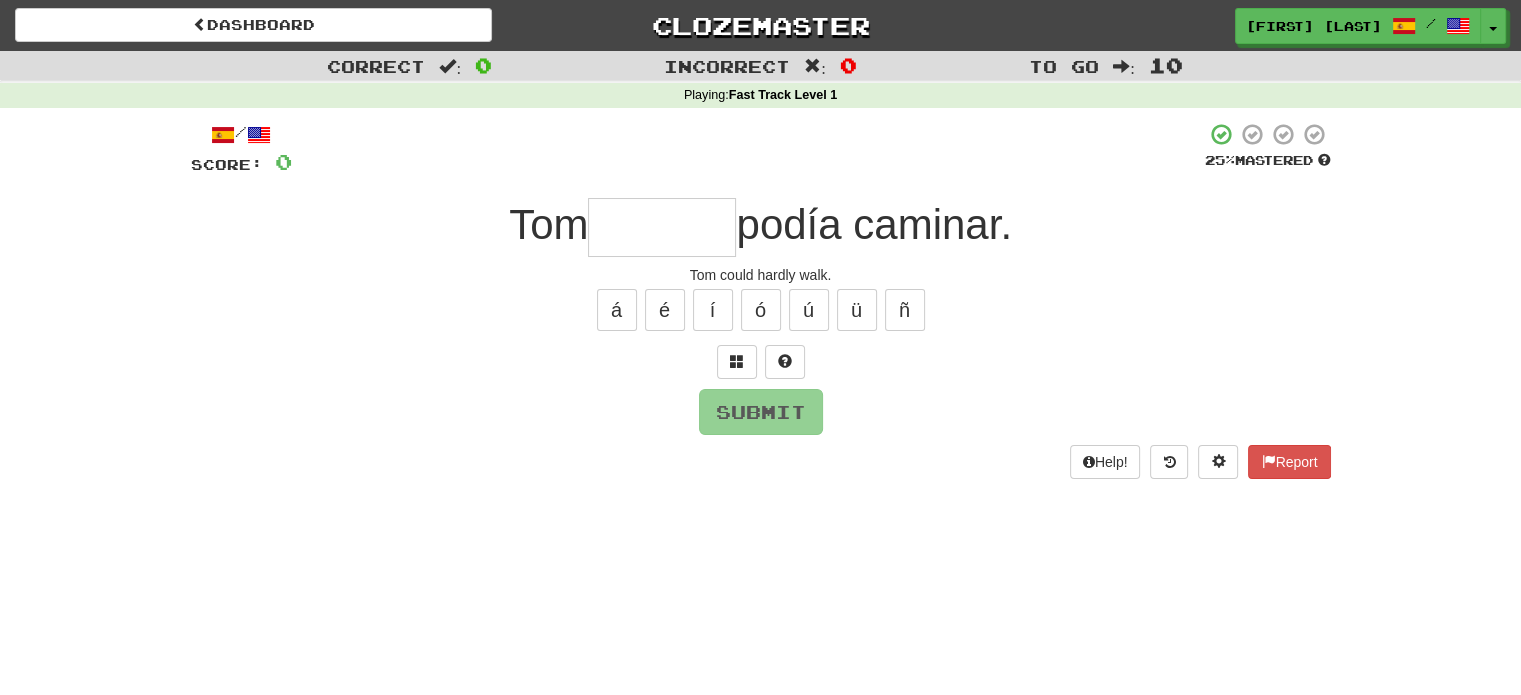 click at bounding box center (662, 227) 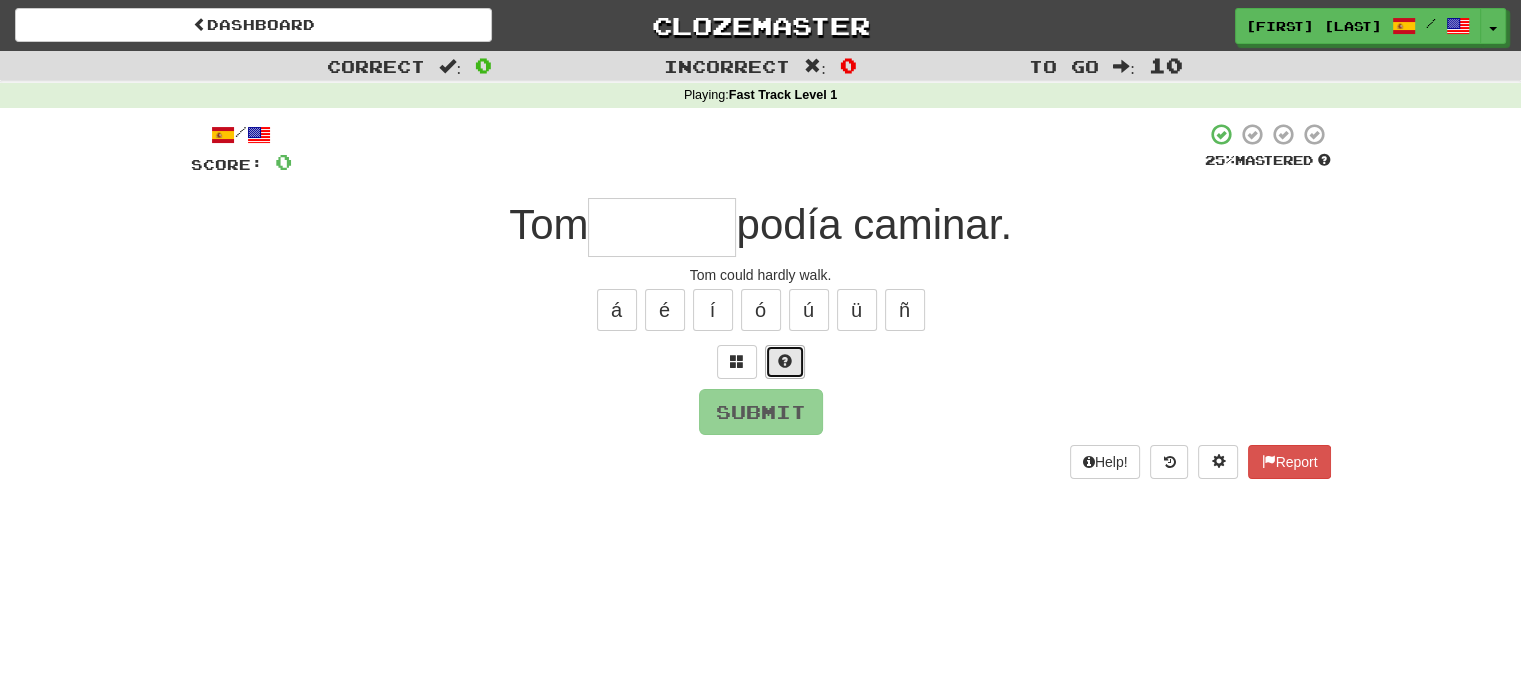 click at bounding box center (785, 361) 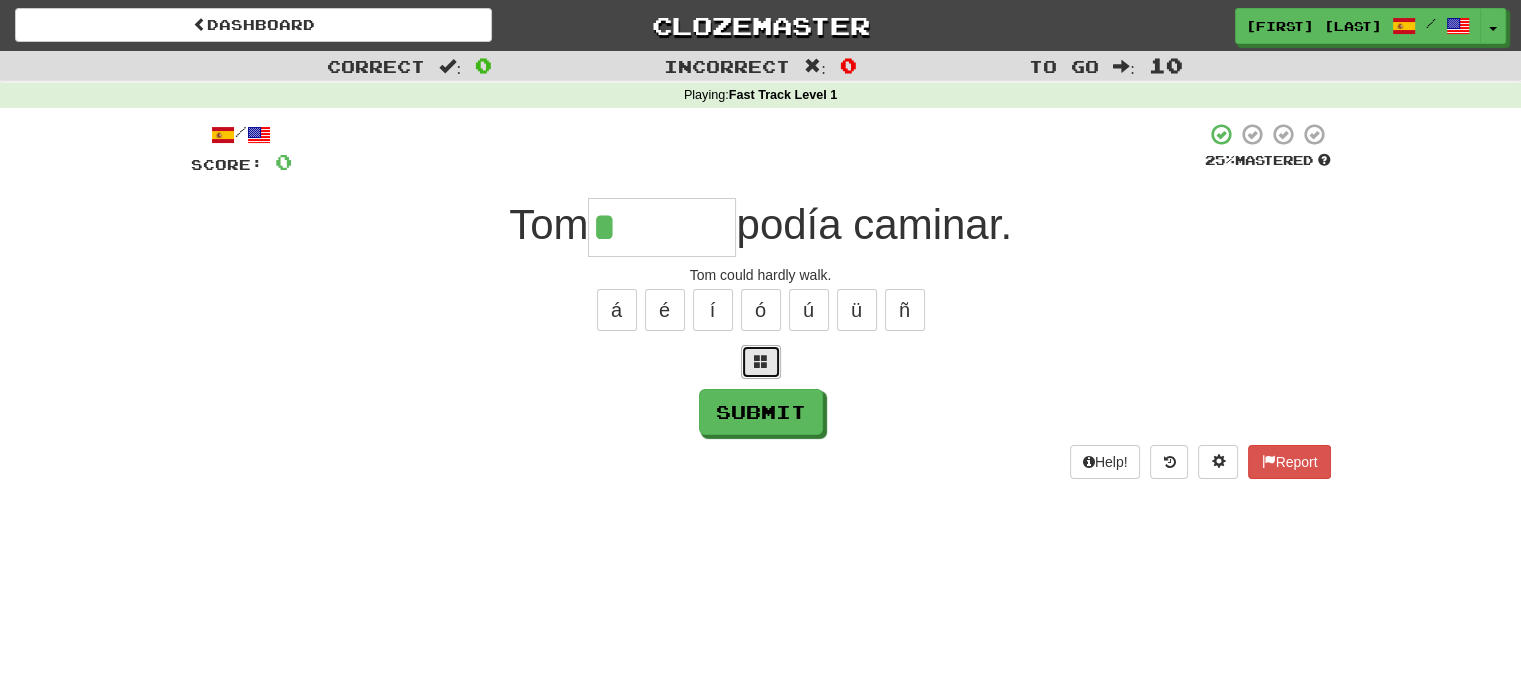 click at bounding box center (761, 361) 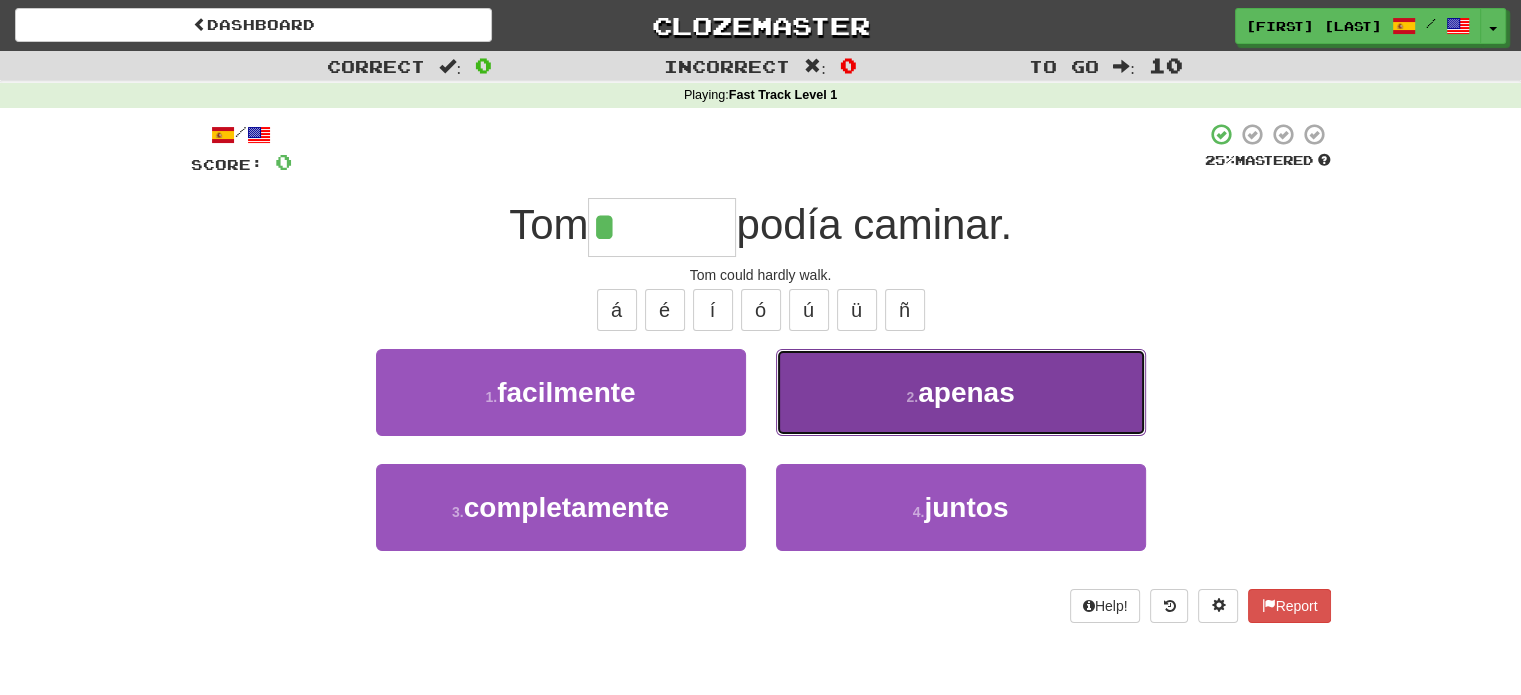 click on "2 .  apenas" at bounding box center [961, 392] 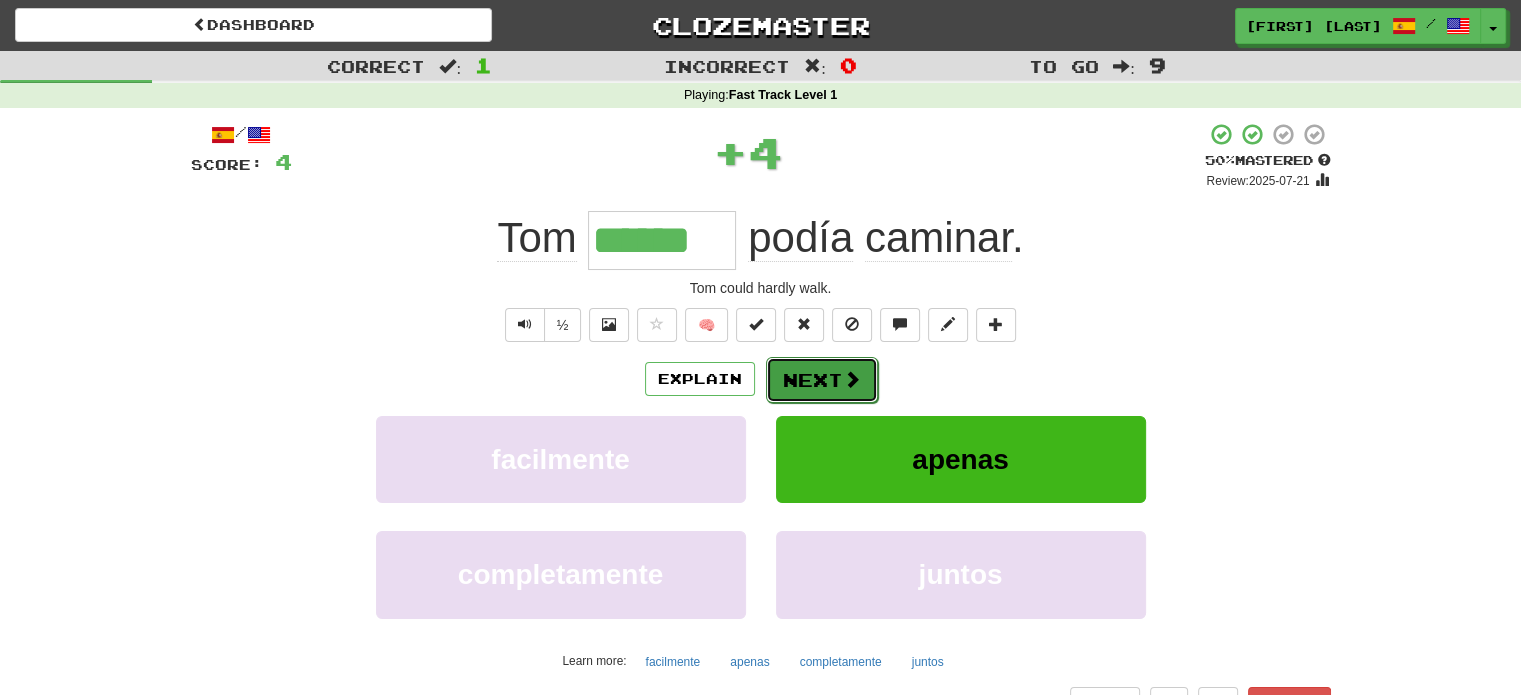 click on "Next" at bounding box center (822, 380) 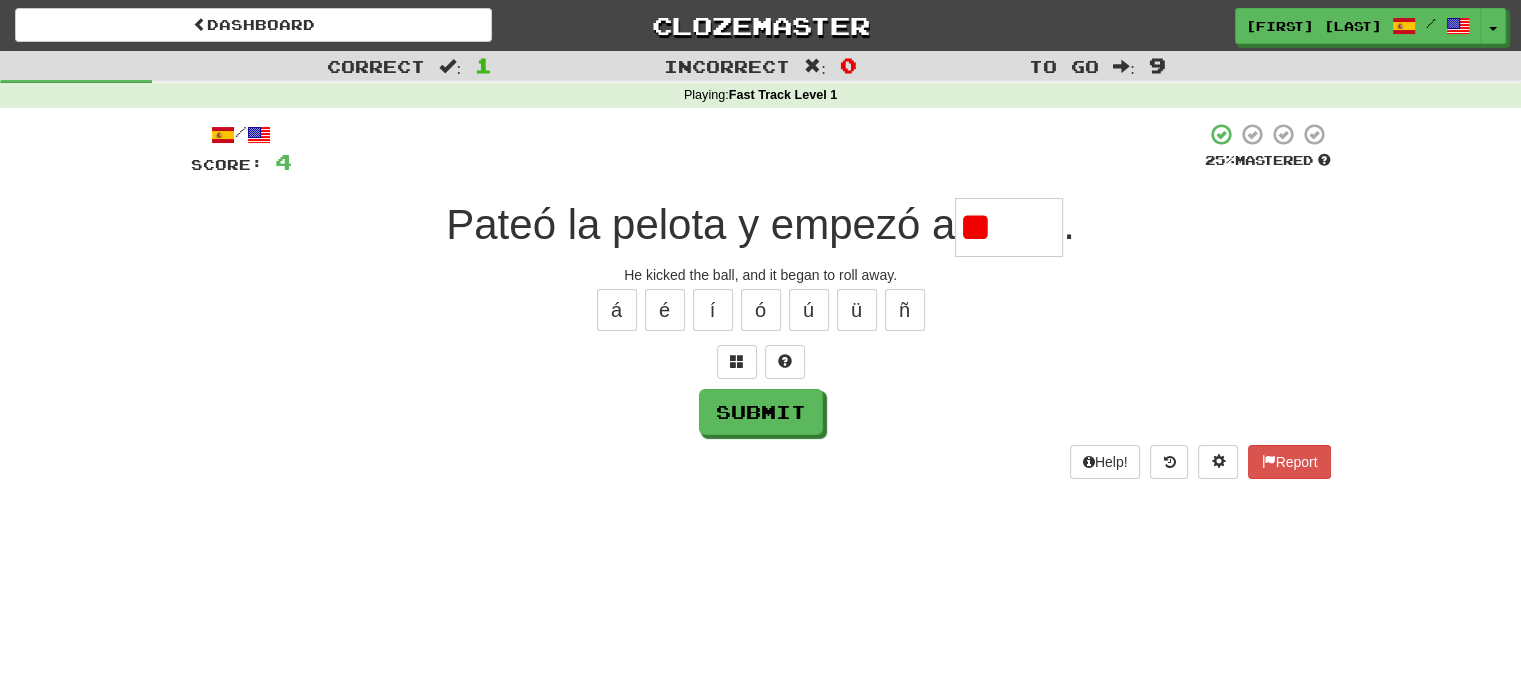type on "*" 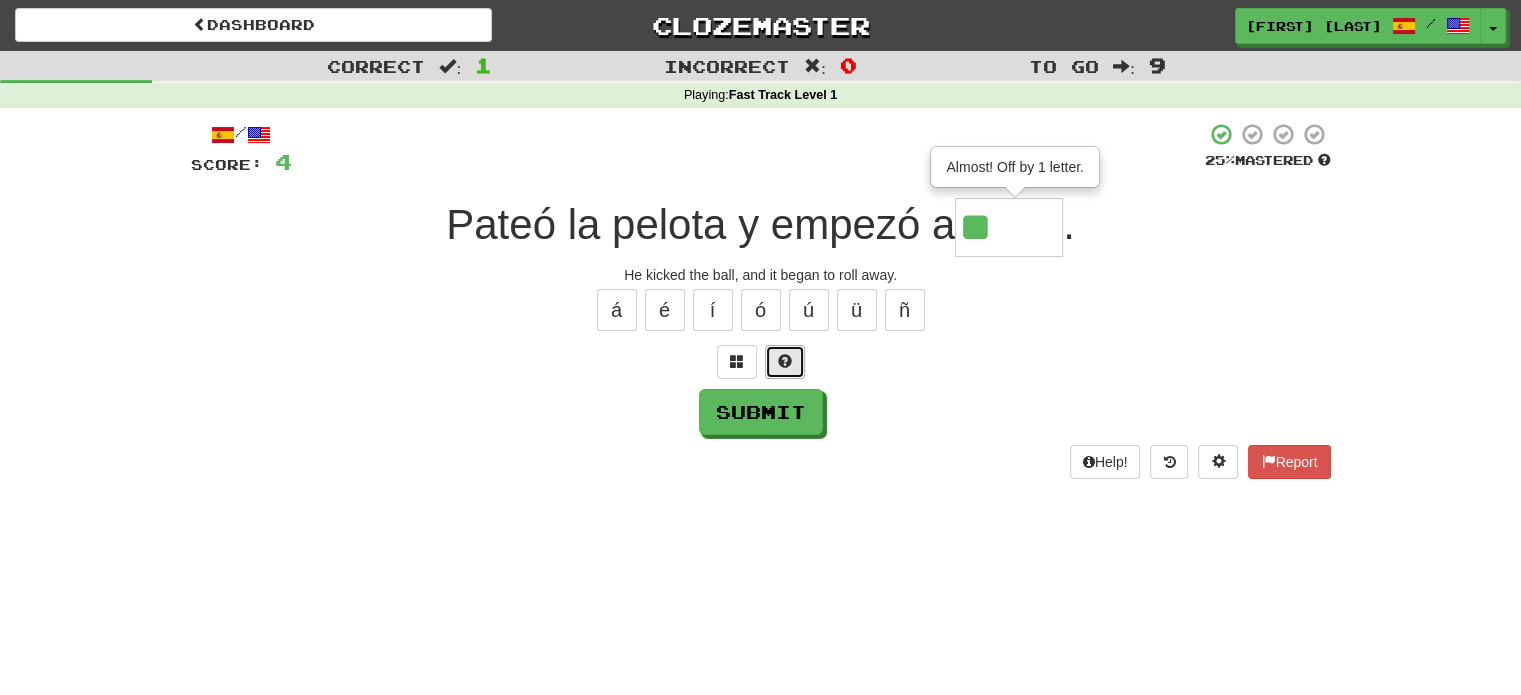 click at bounding box center (785, 362) 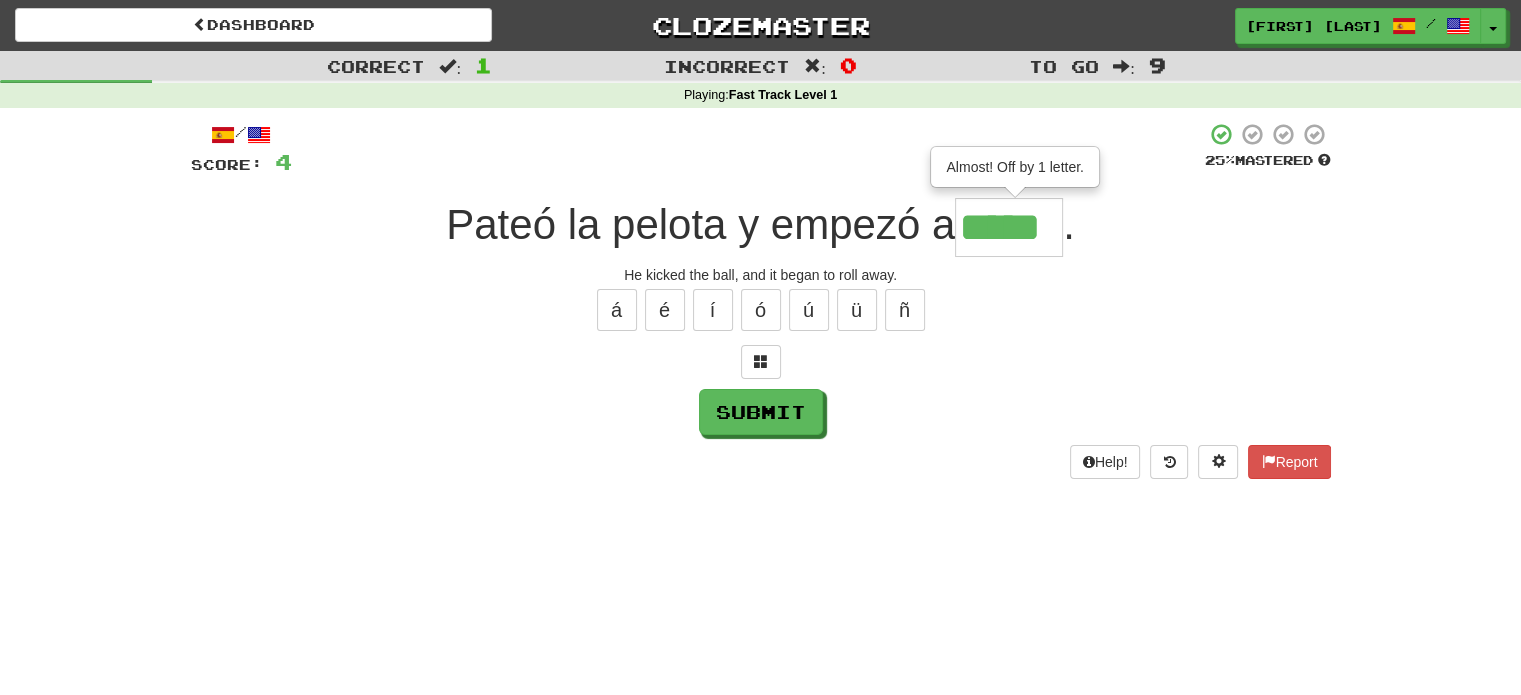 type on "*****" 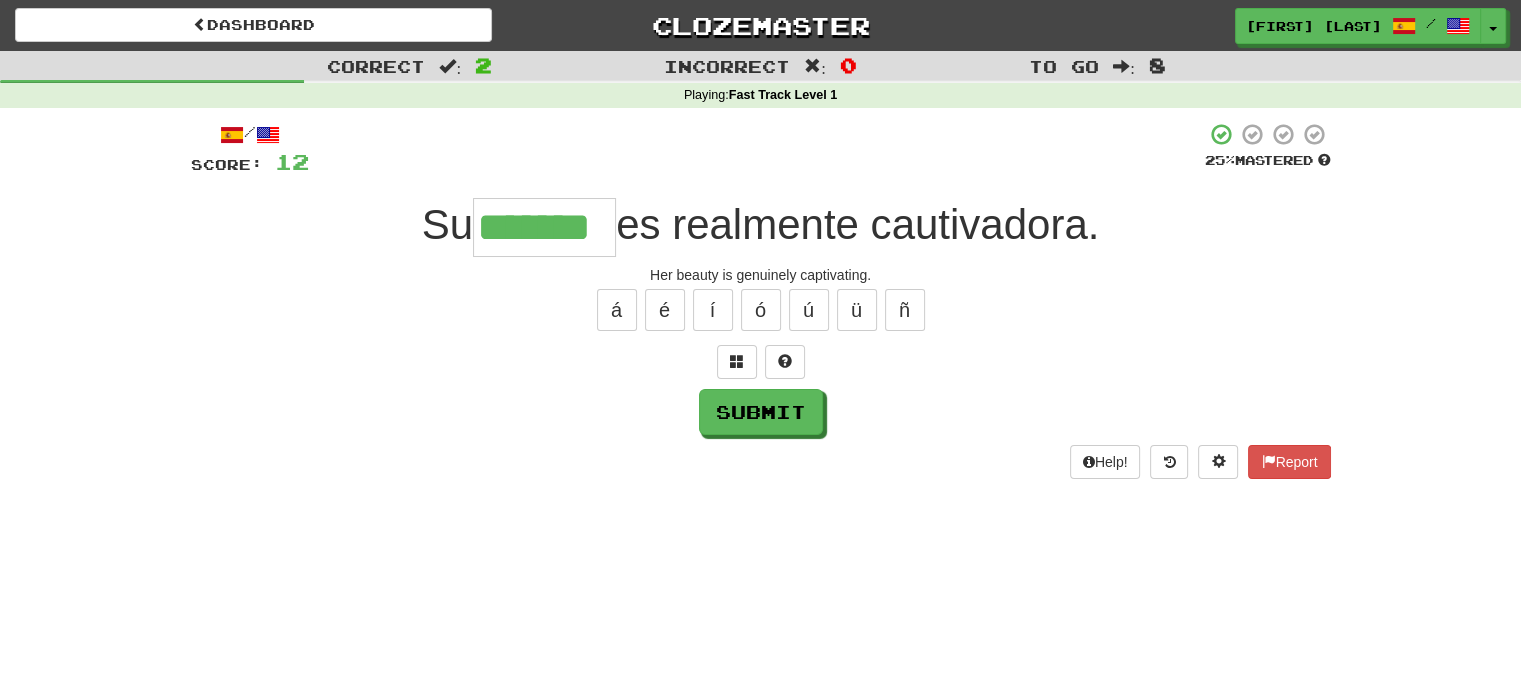 type on "*******" 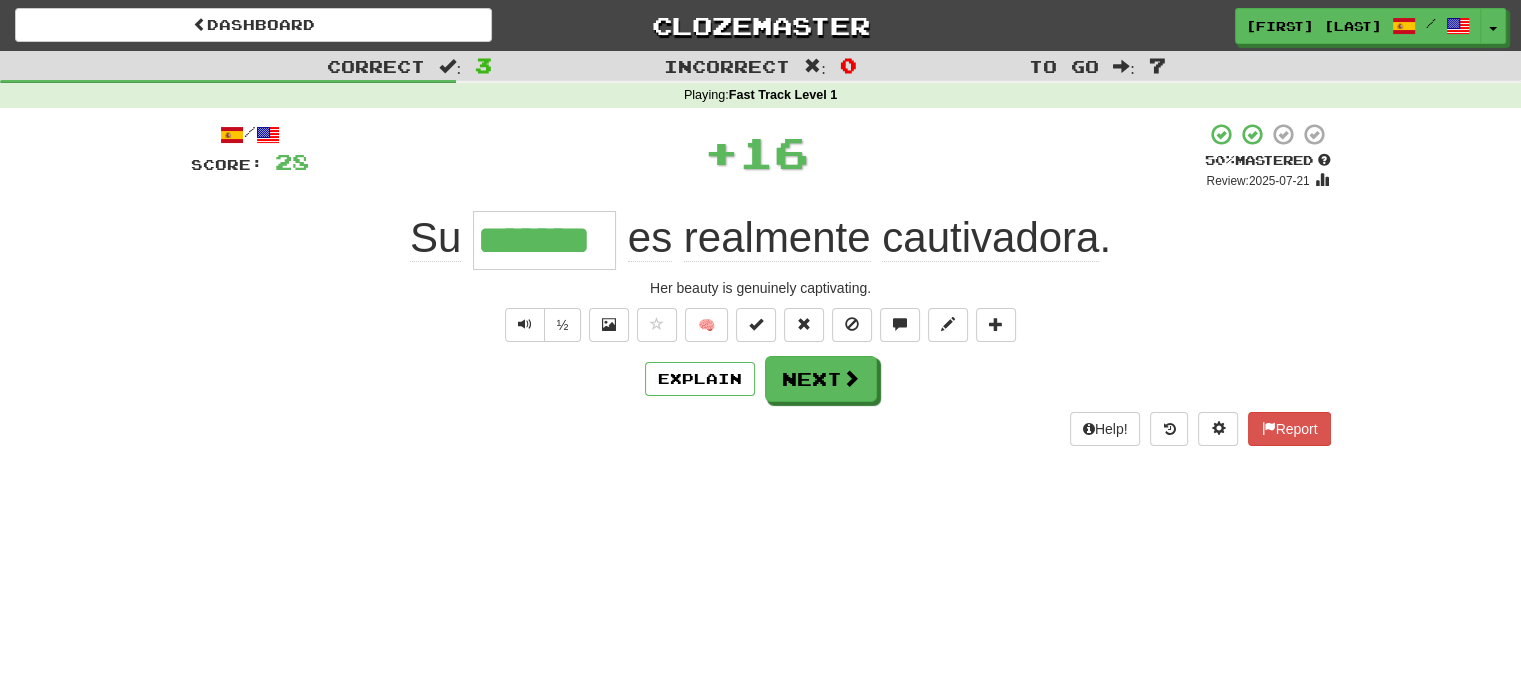 type 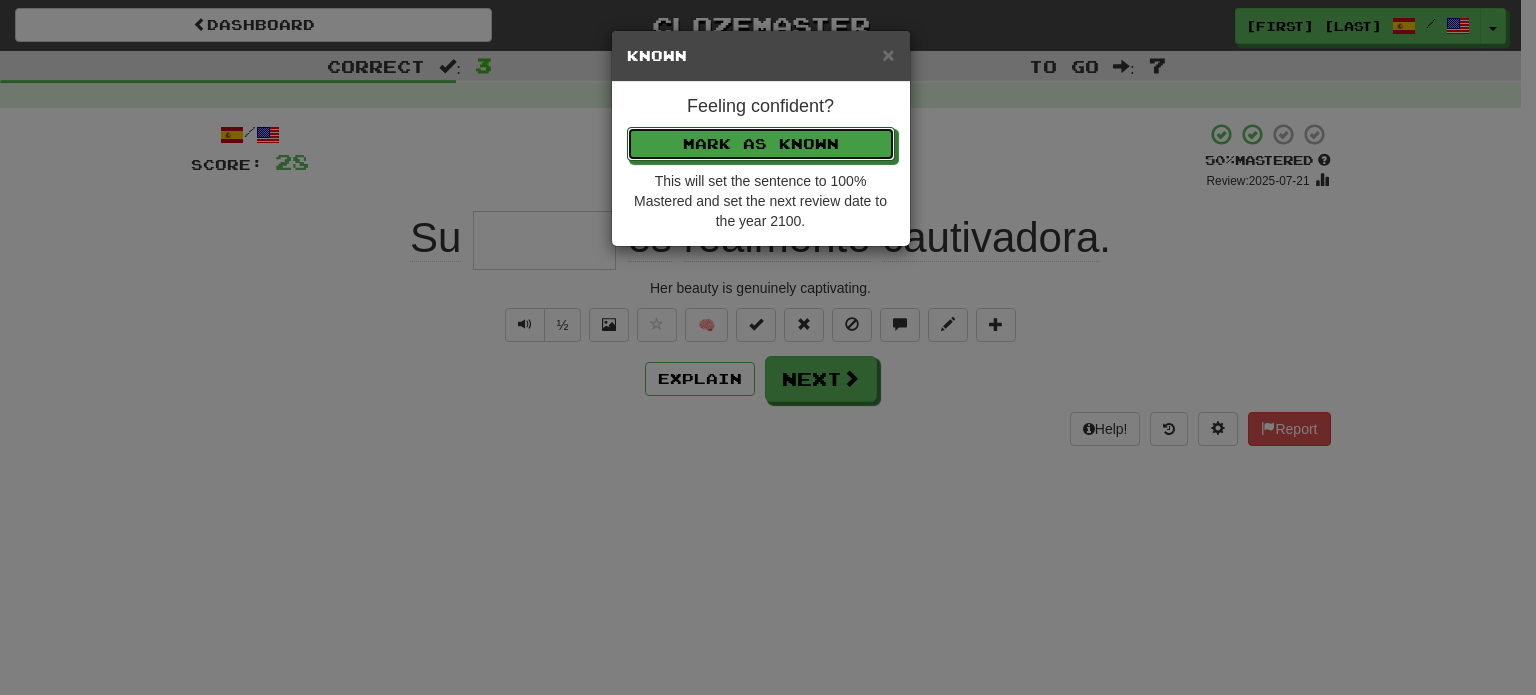 type 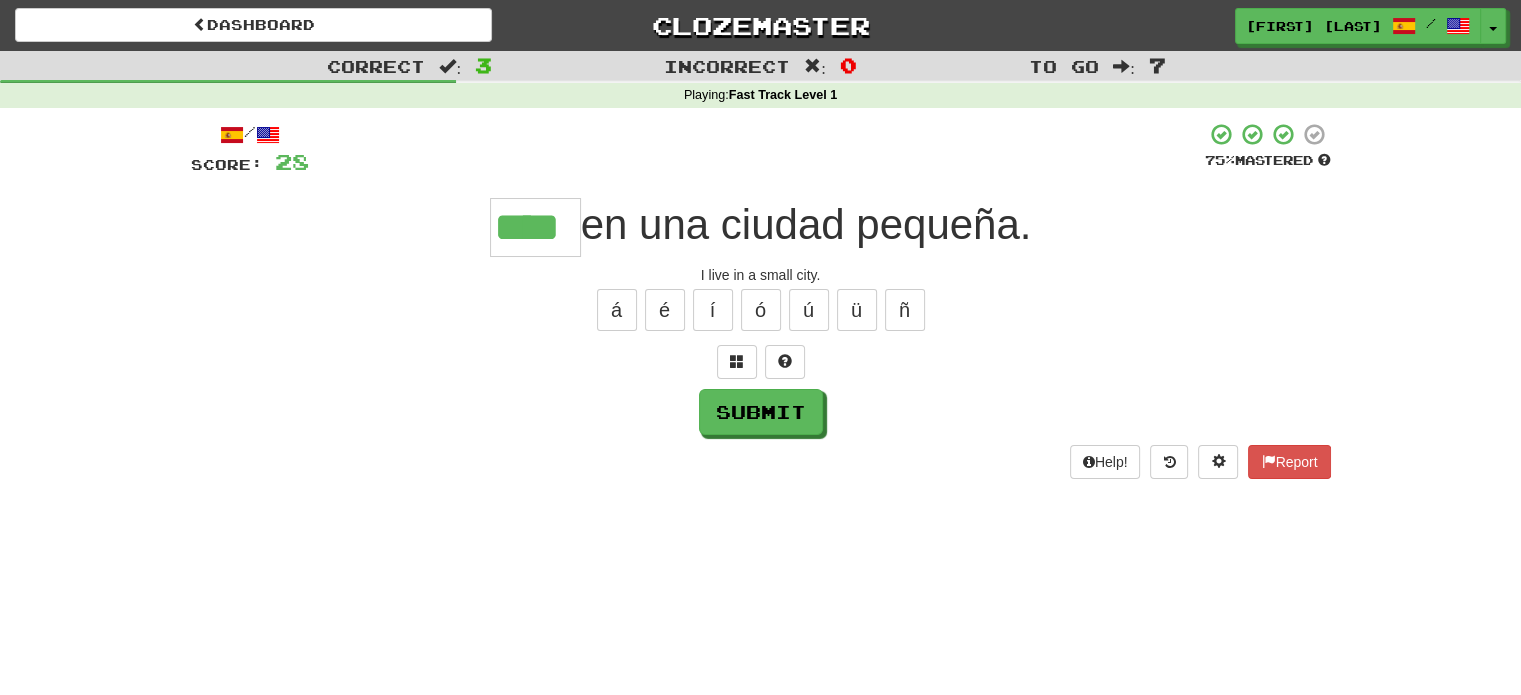 type on "****" 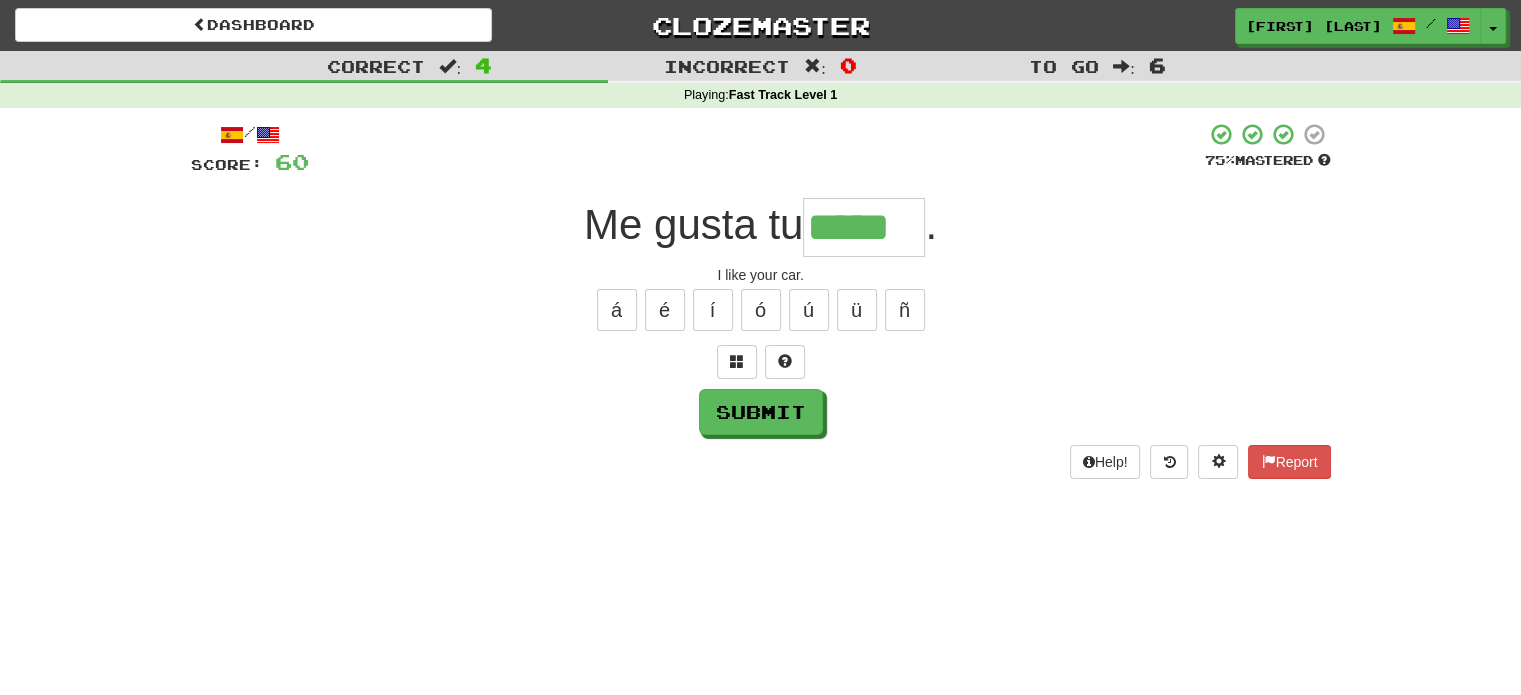 type on "*****" 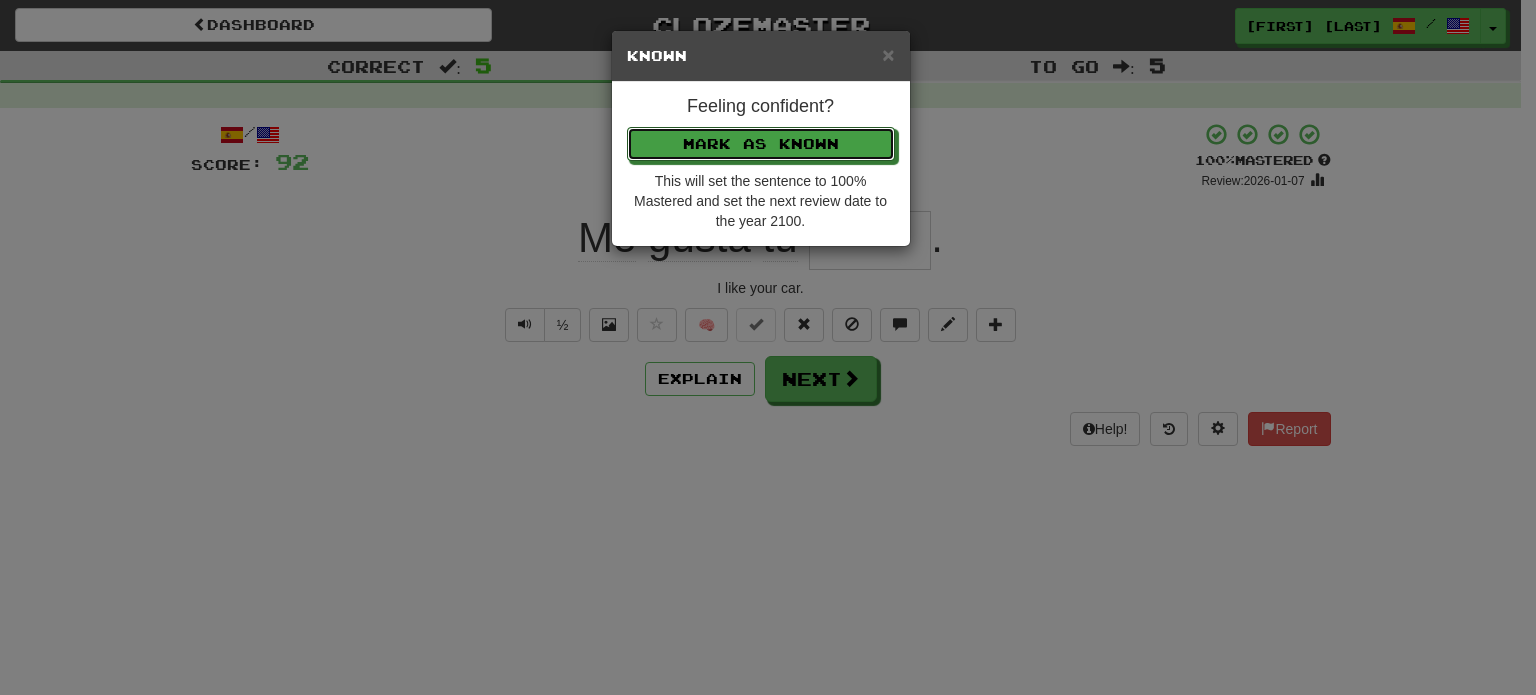 click on "Mark as Known" at bounding box center (761, 144) 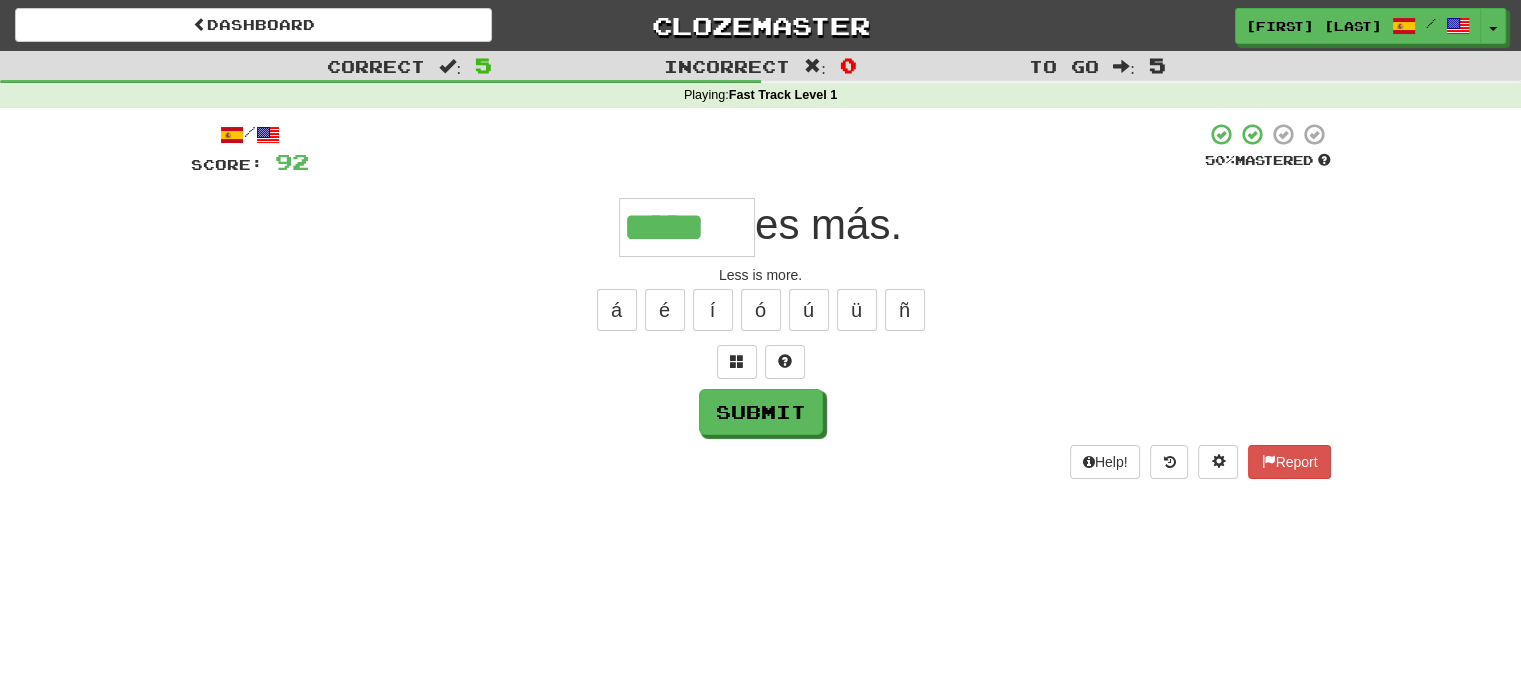 type on "*****" 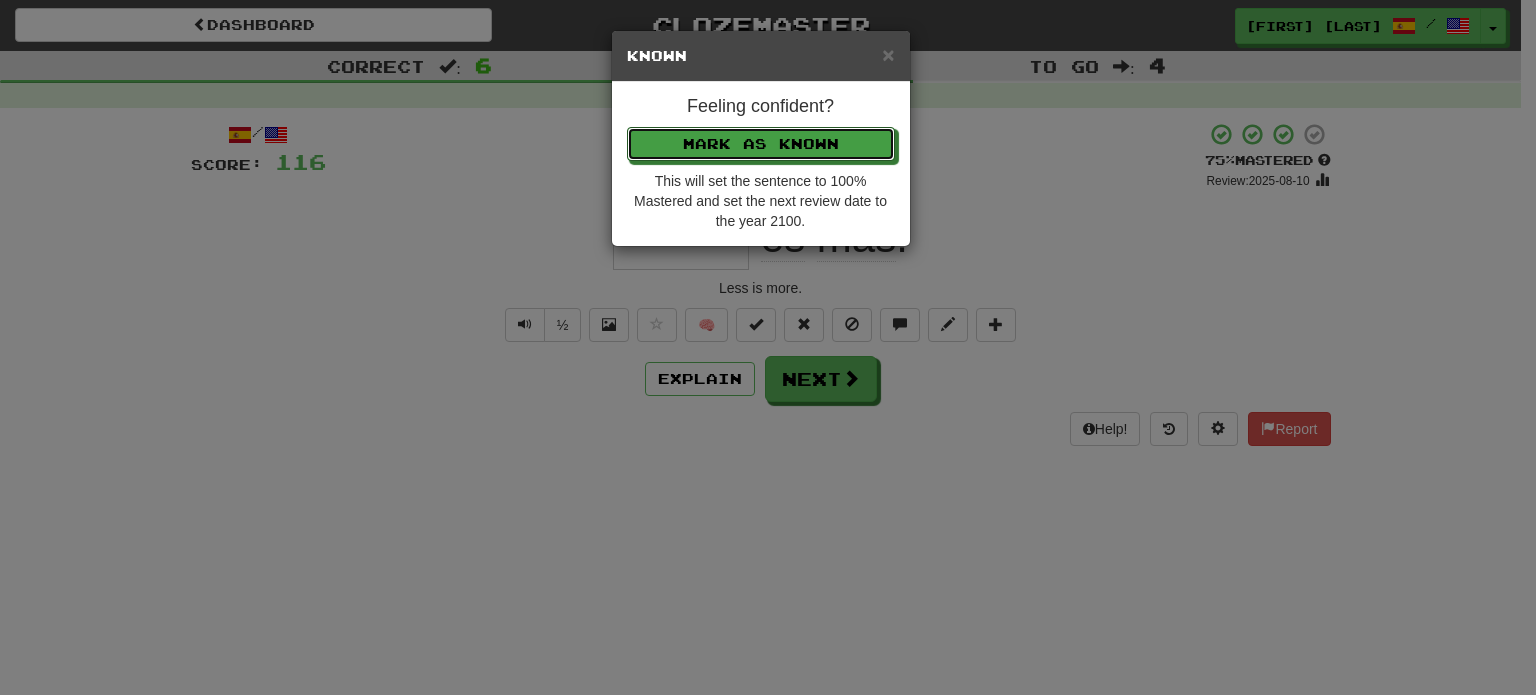 click on "Mark as Known" at bounding box center (761, 144) 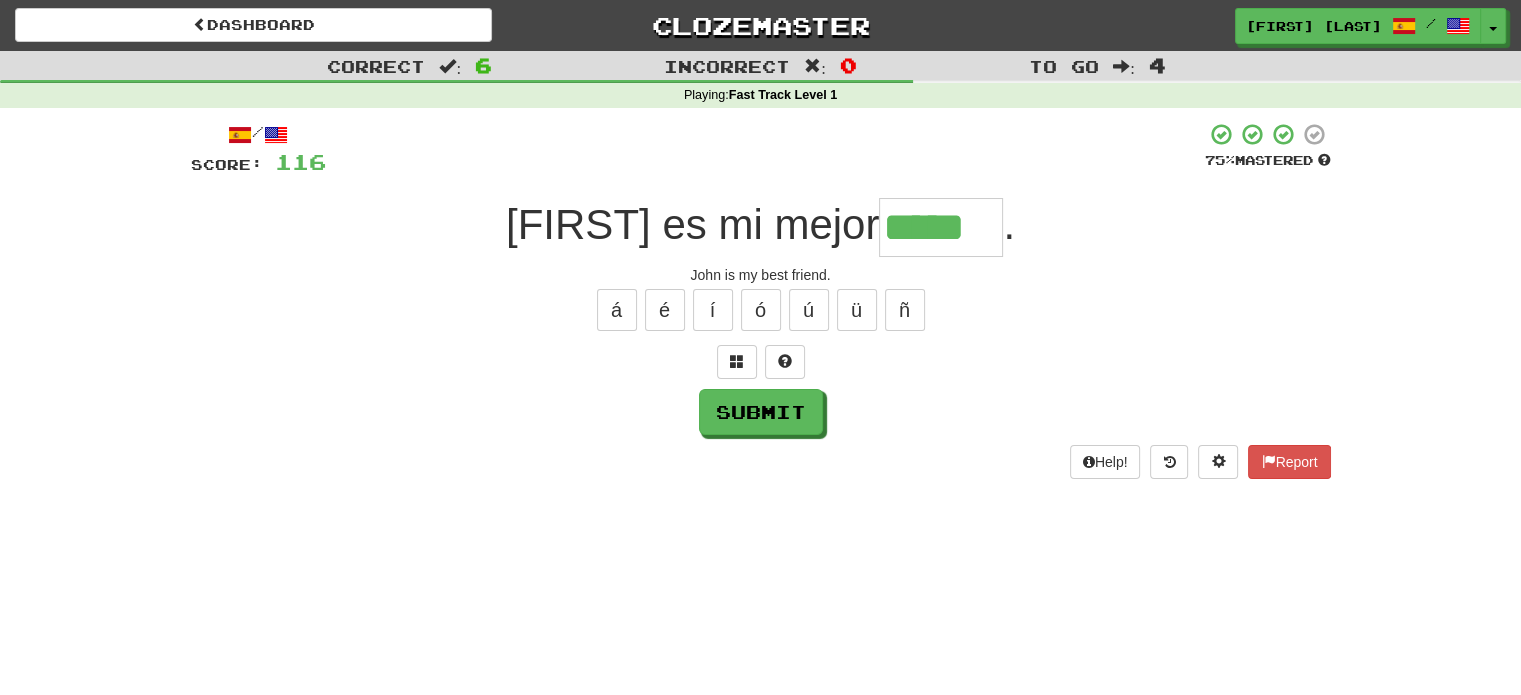 type on "*****" 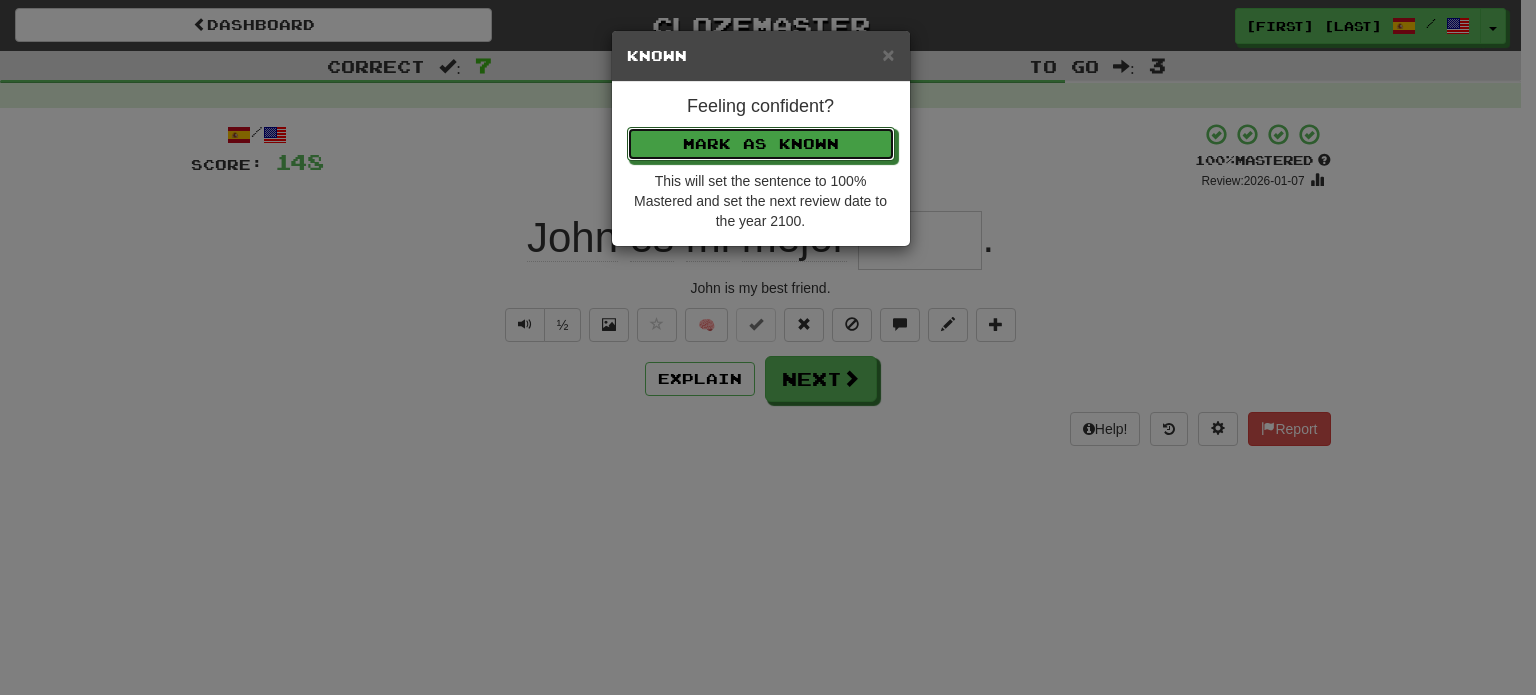 click on "Mark as Known" at bounding box center [761, 144] 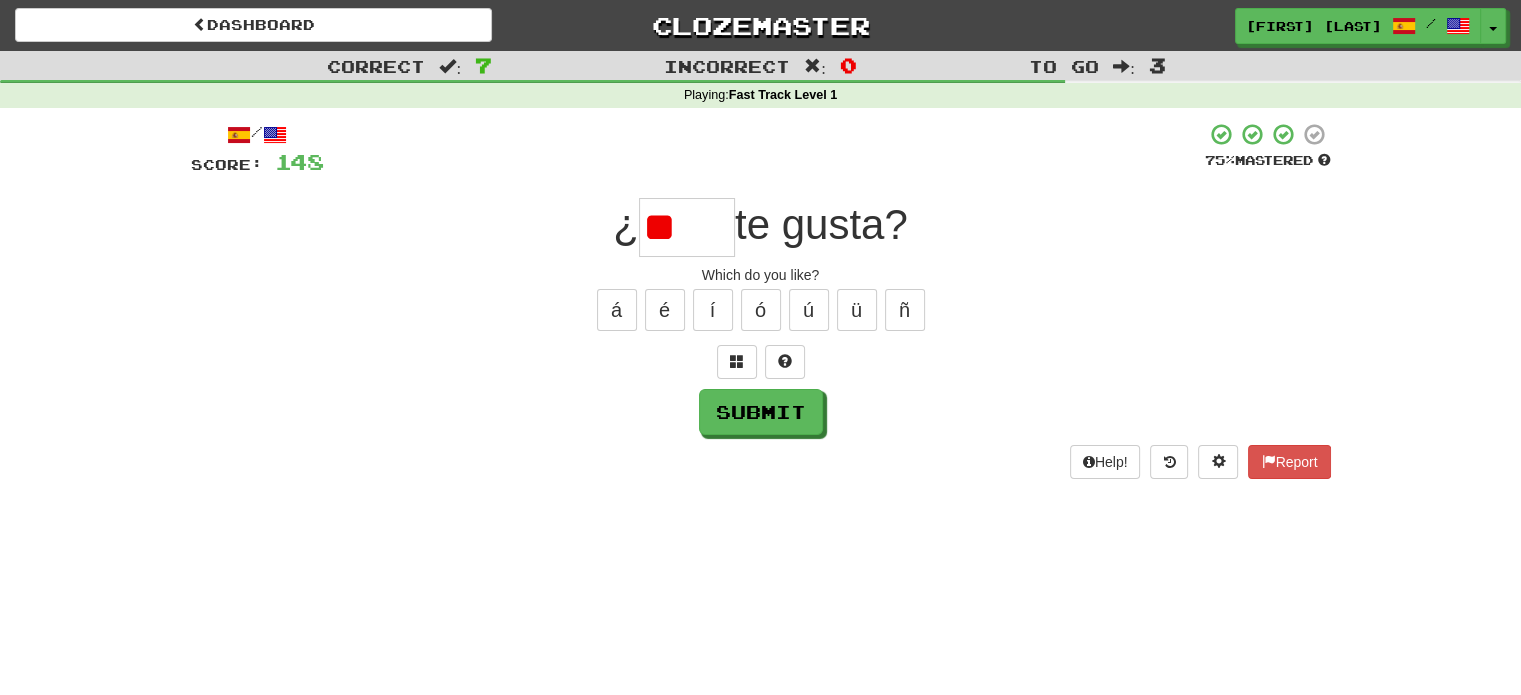 type on "*" 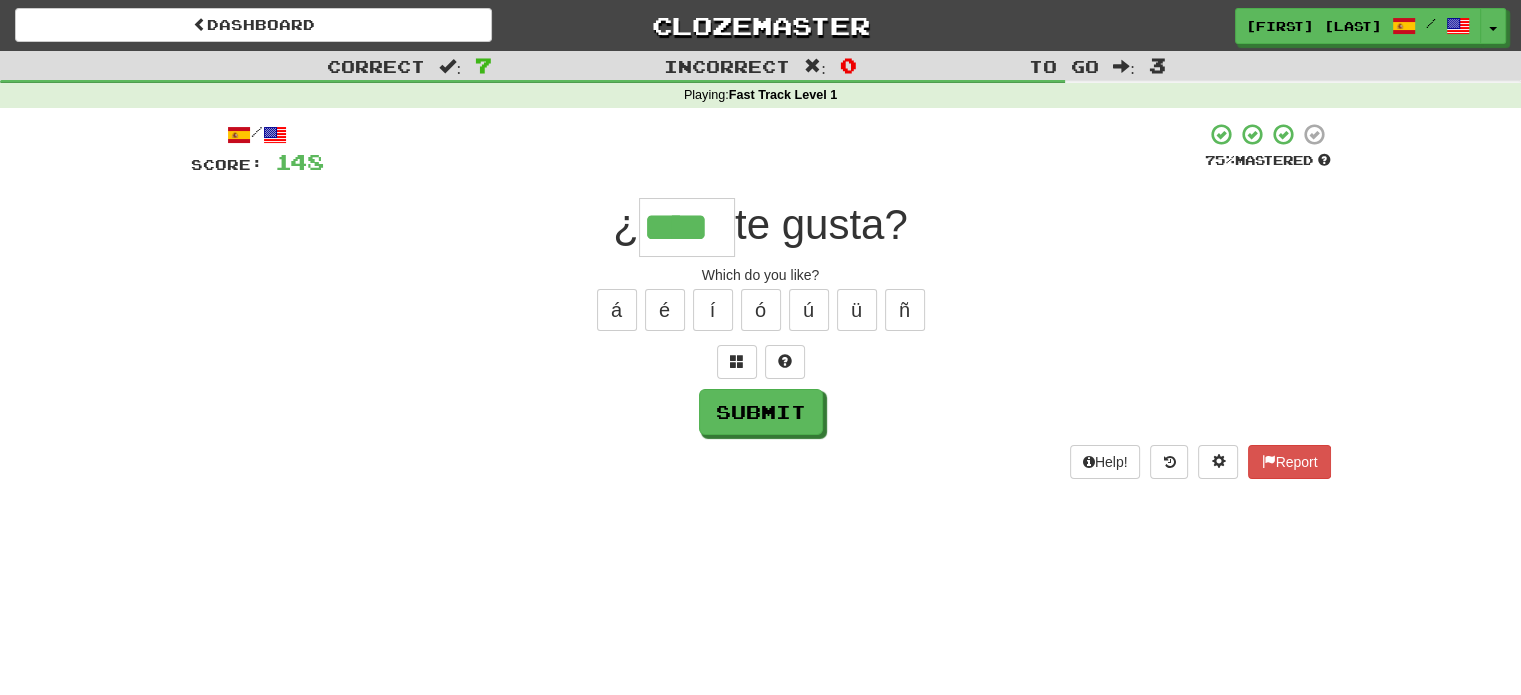 type on "****" 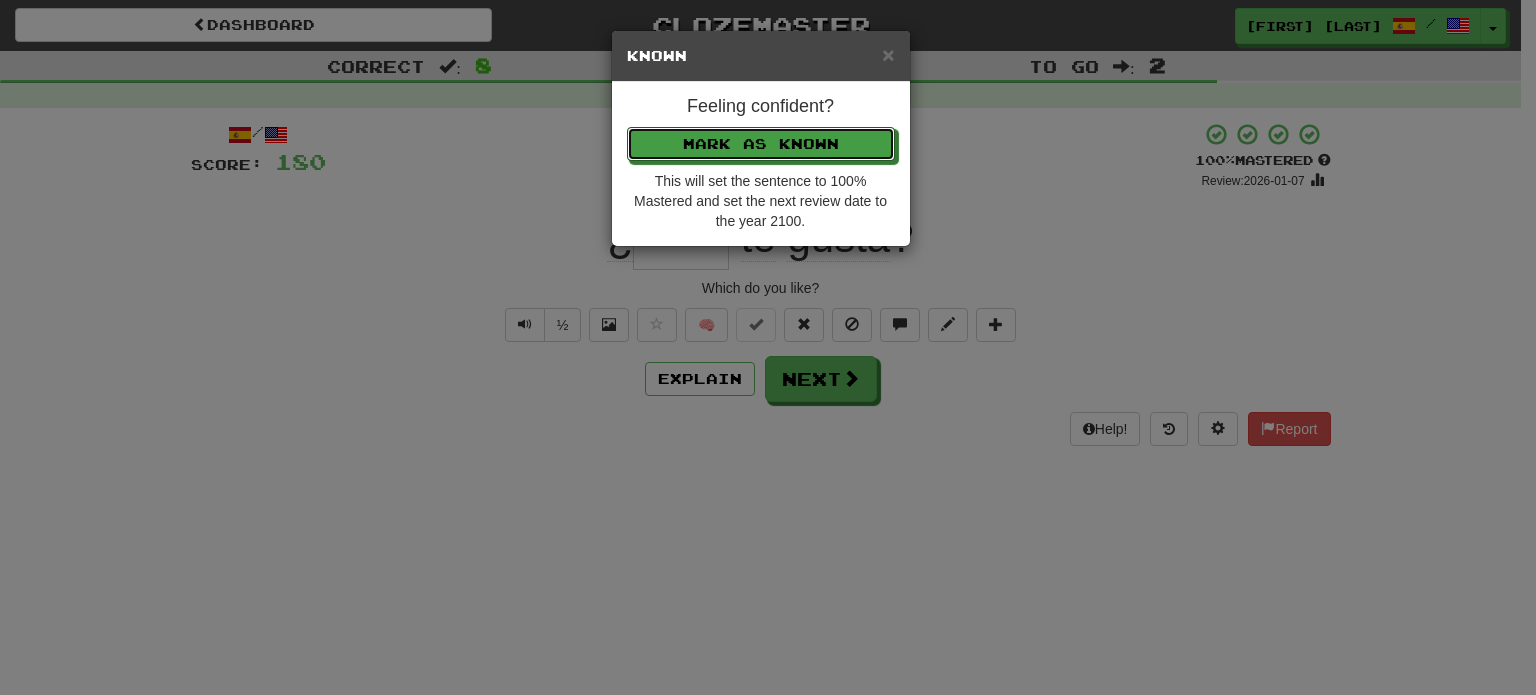 click on "Mark as Known" at bounding box center (761, 144) 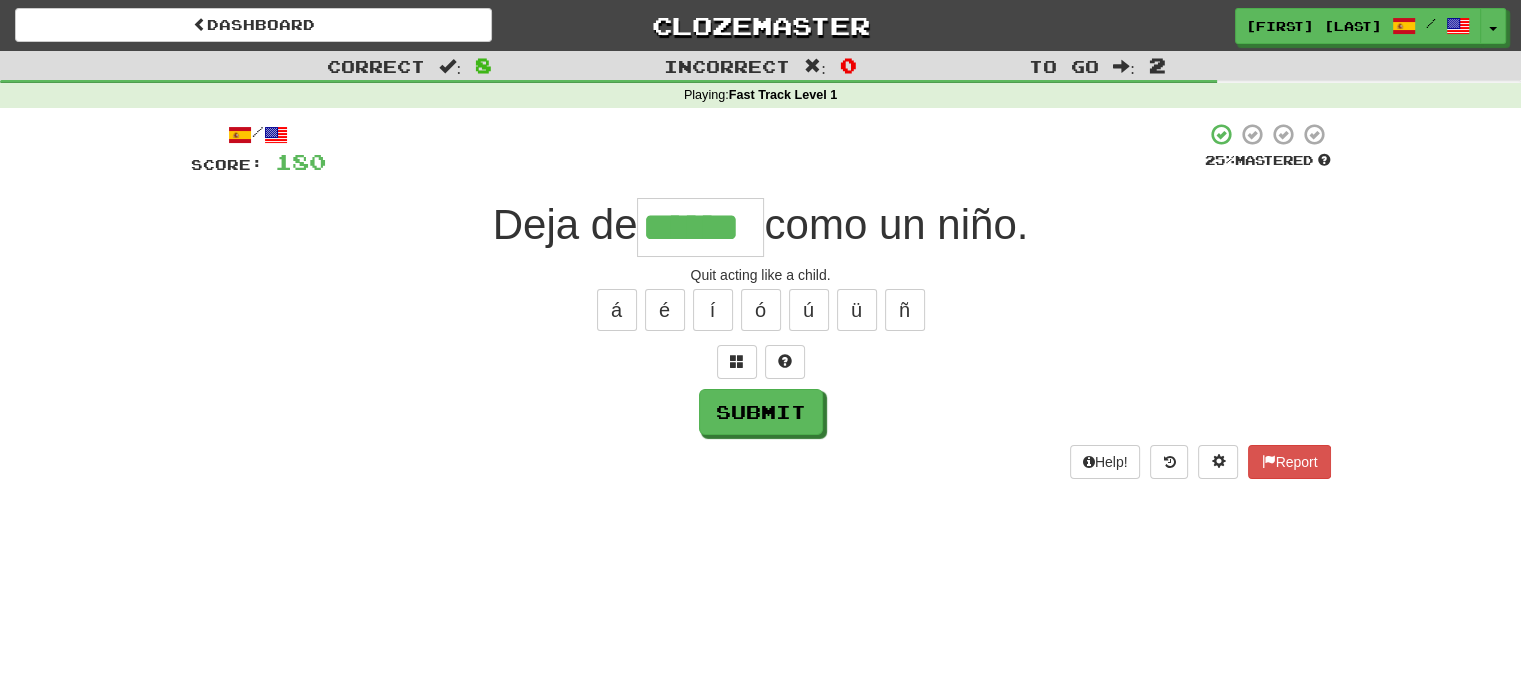 type on "******" 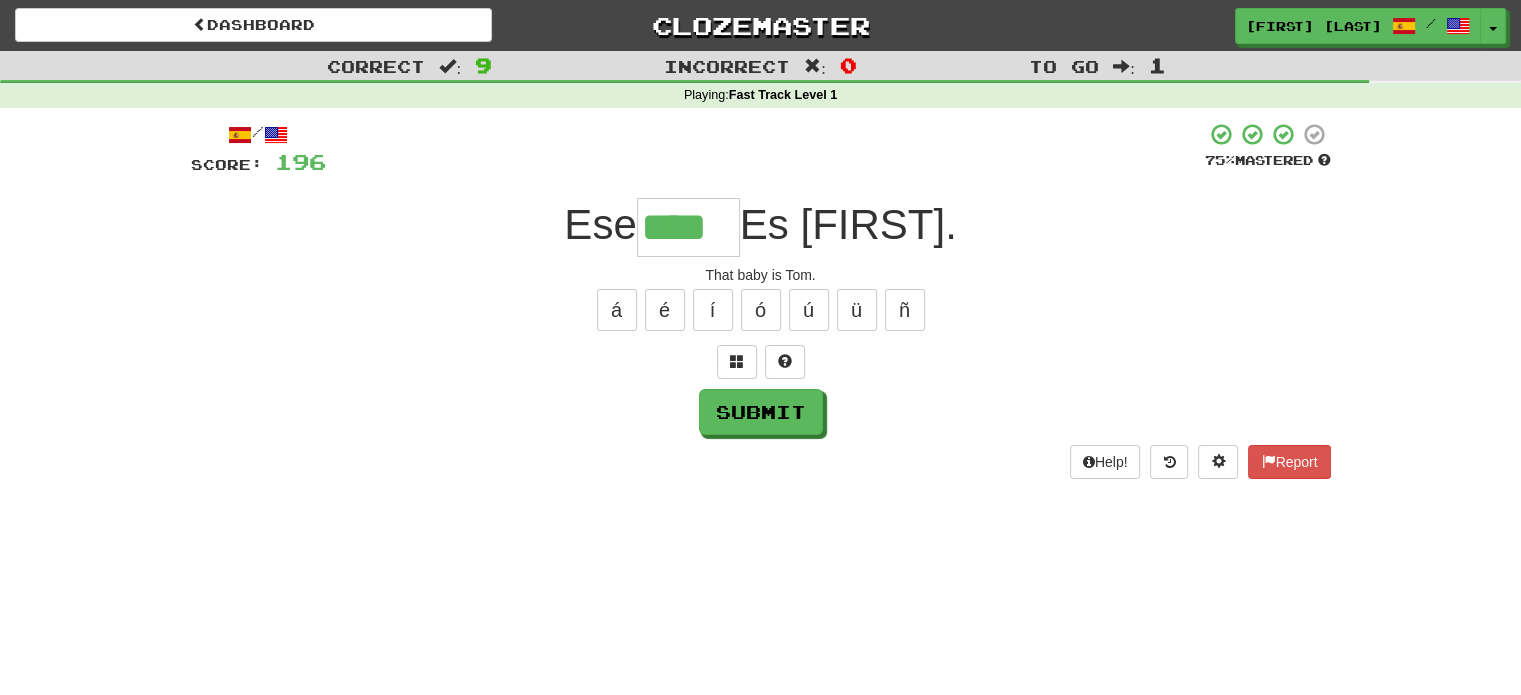 type on "****" 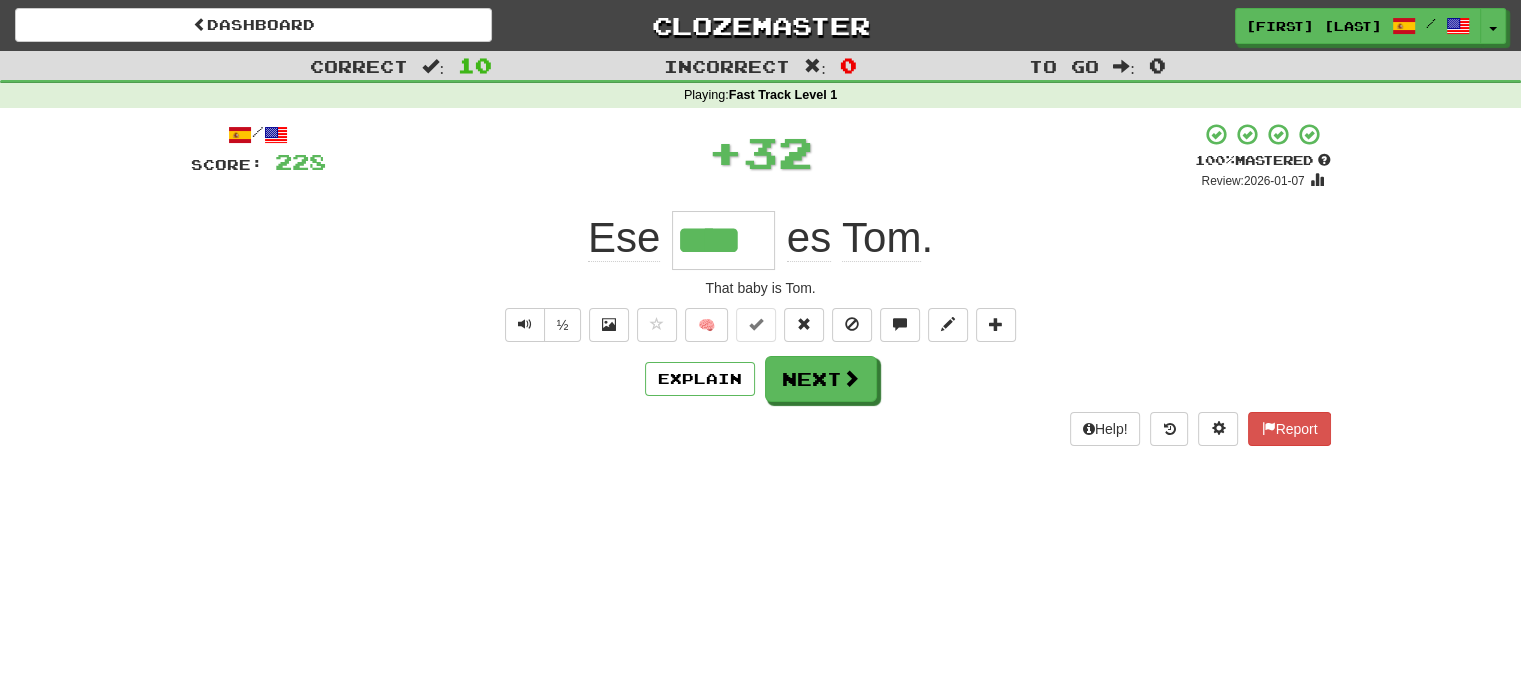 type 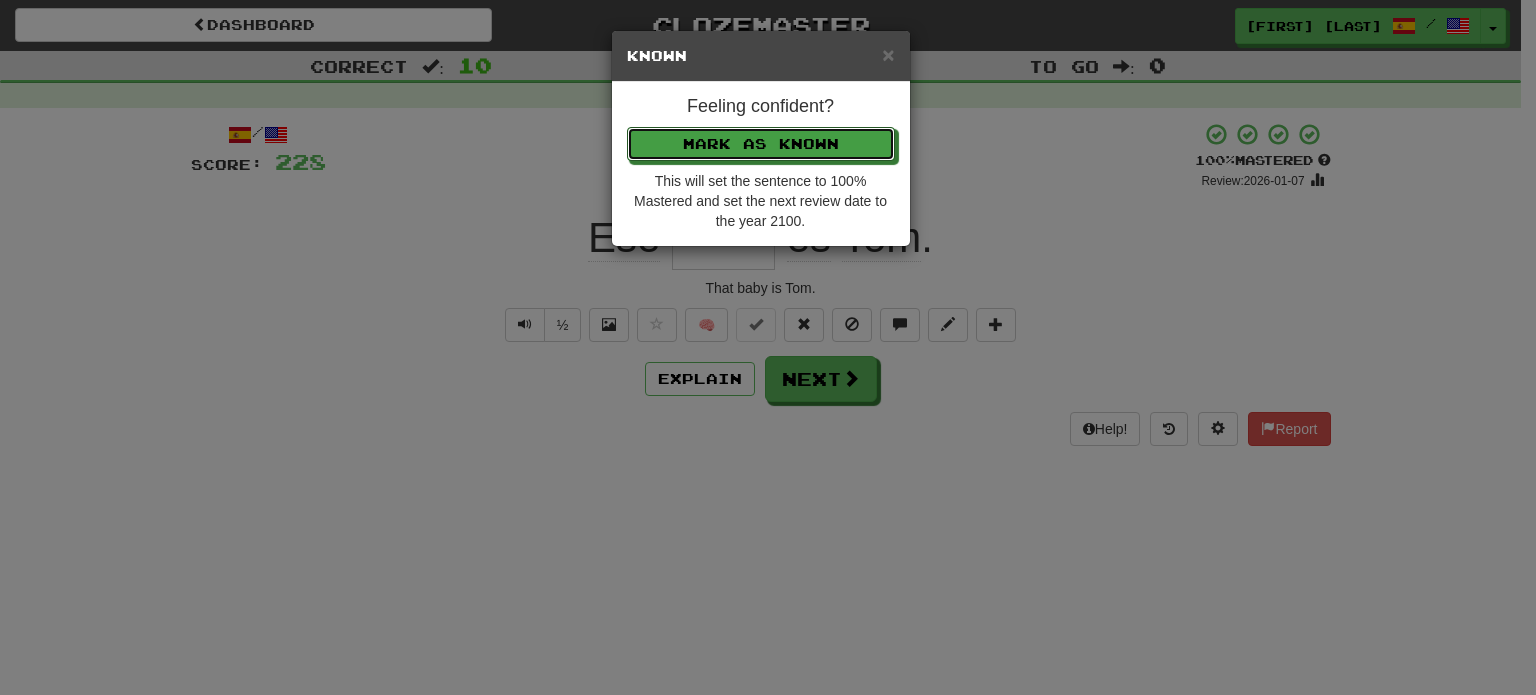 click on "Mark as Known" at bounding box center (761, 144) 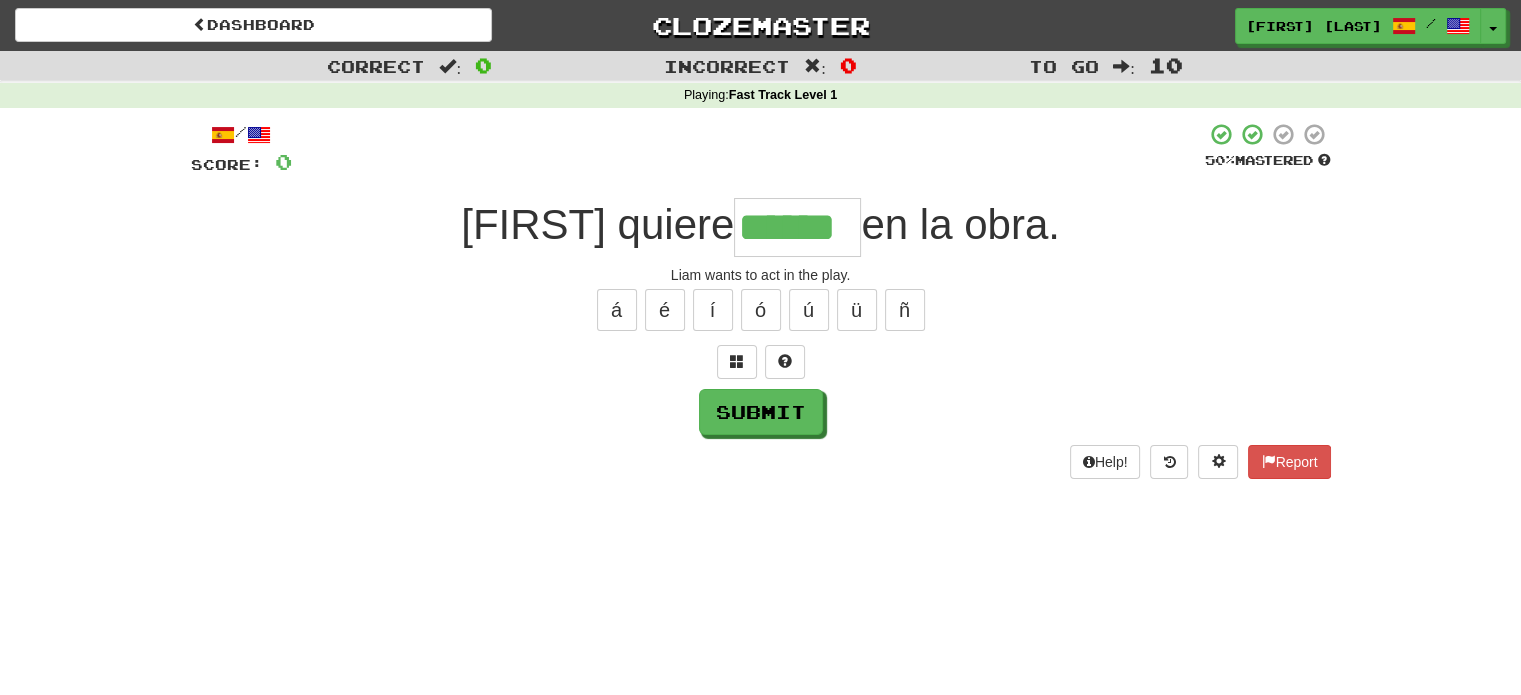 type on "******" 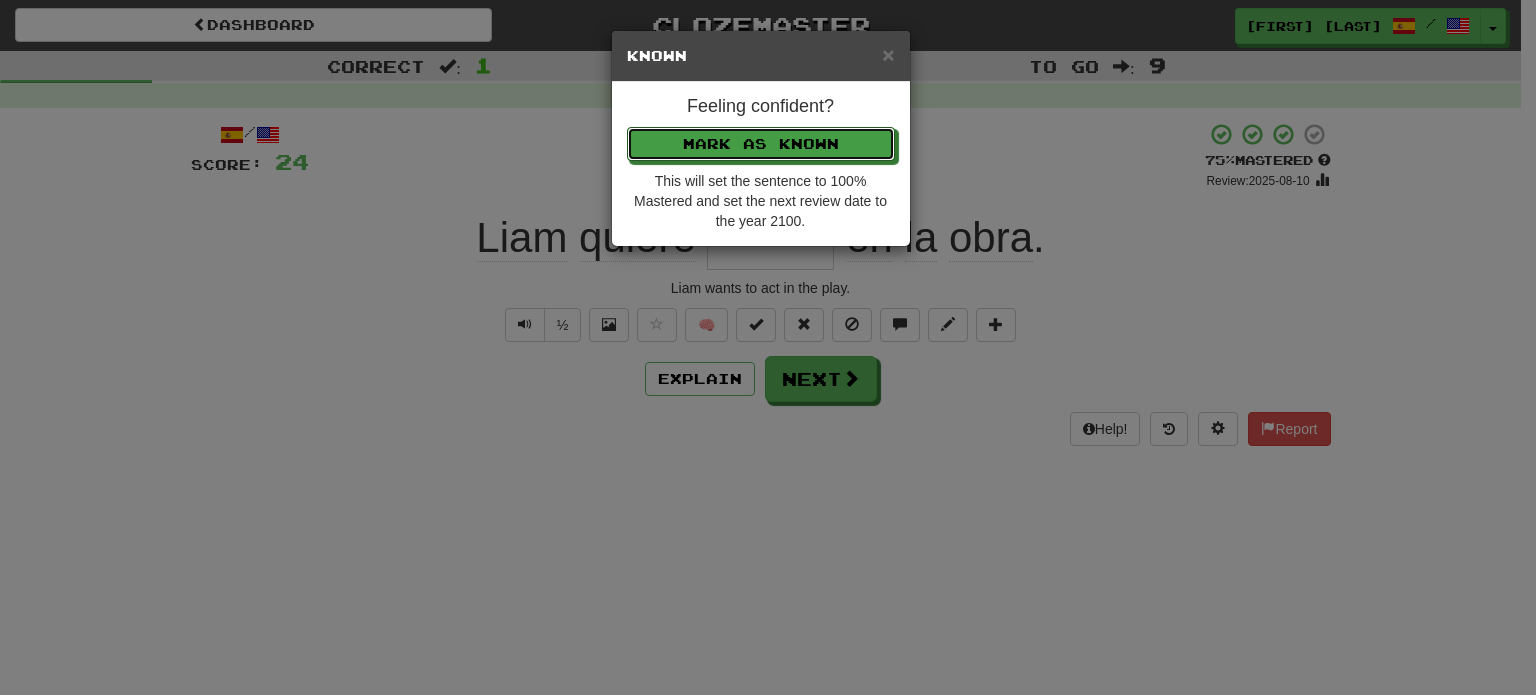 type 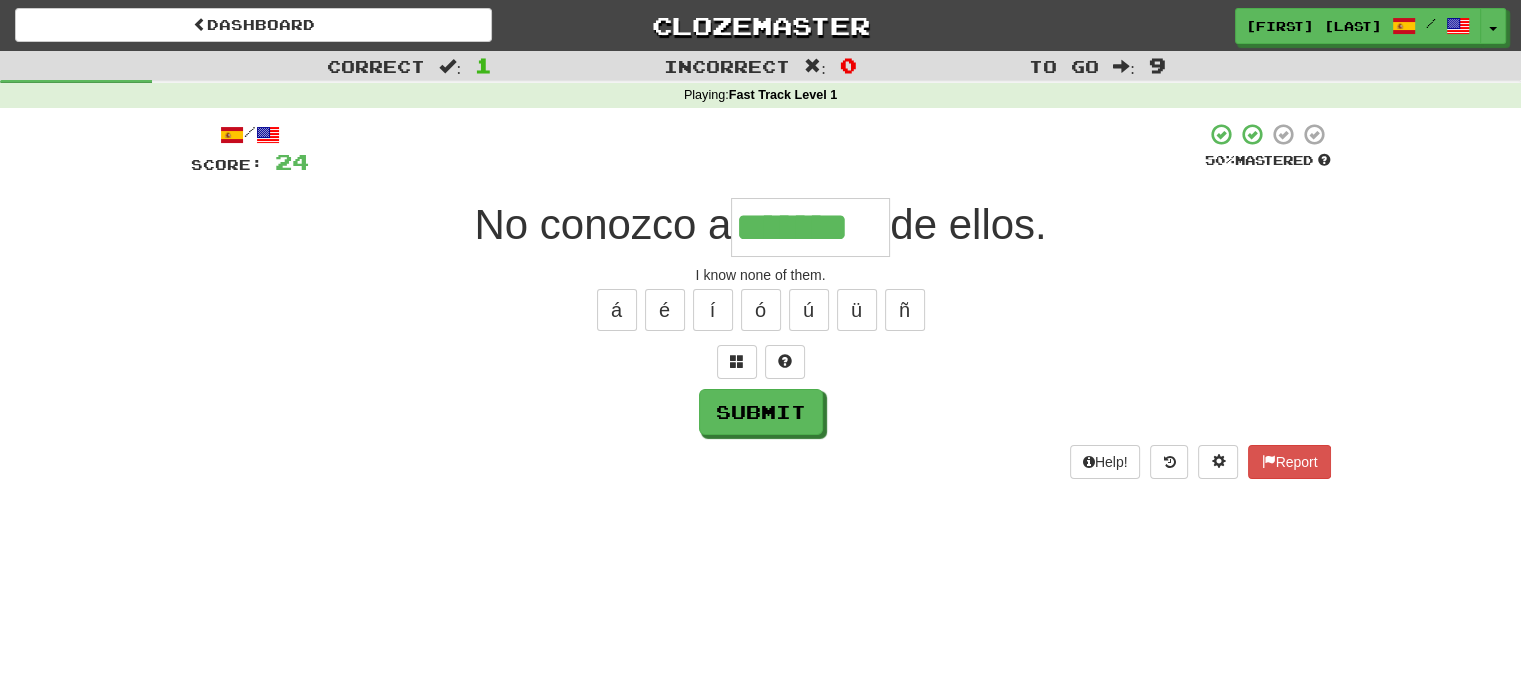 type on "*******" 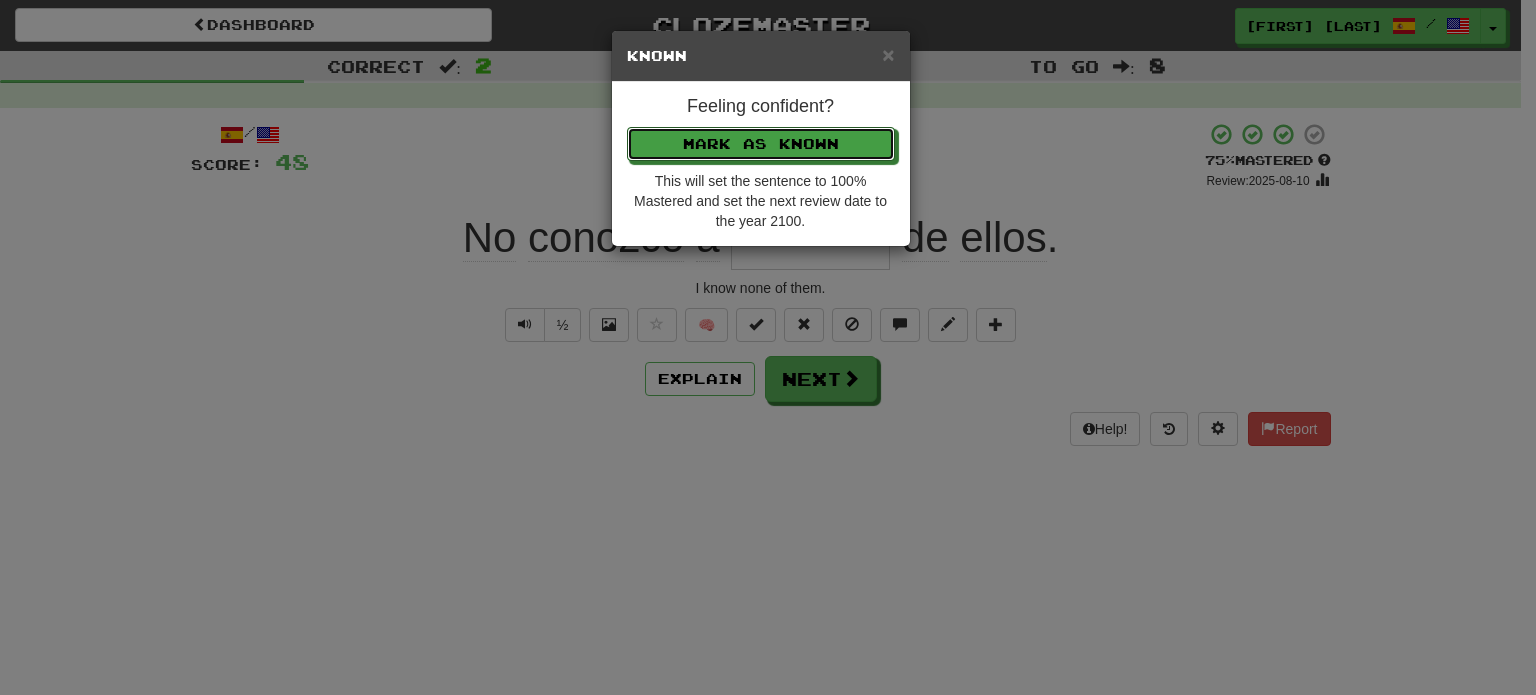 click on "Mark as Known" at bounding box center [761, 144] 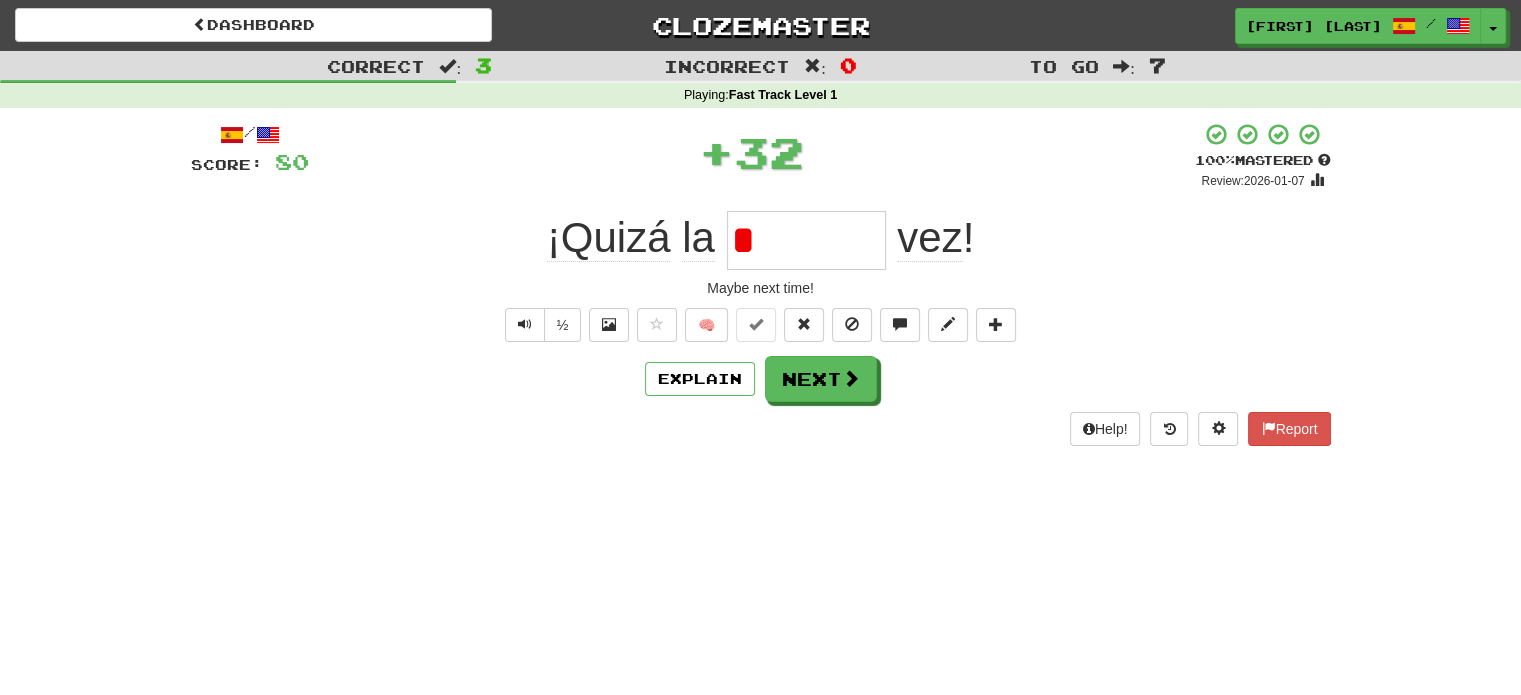 type on "*" 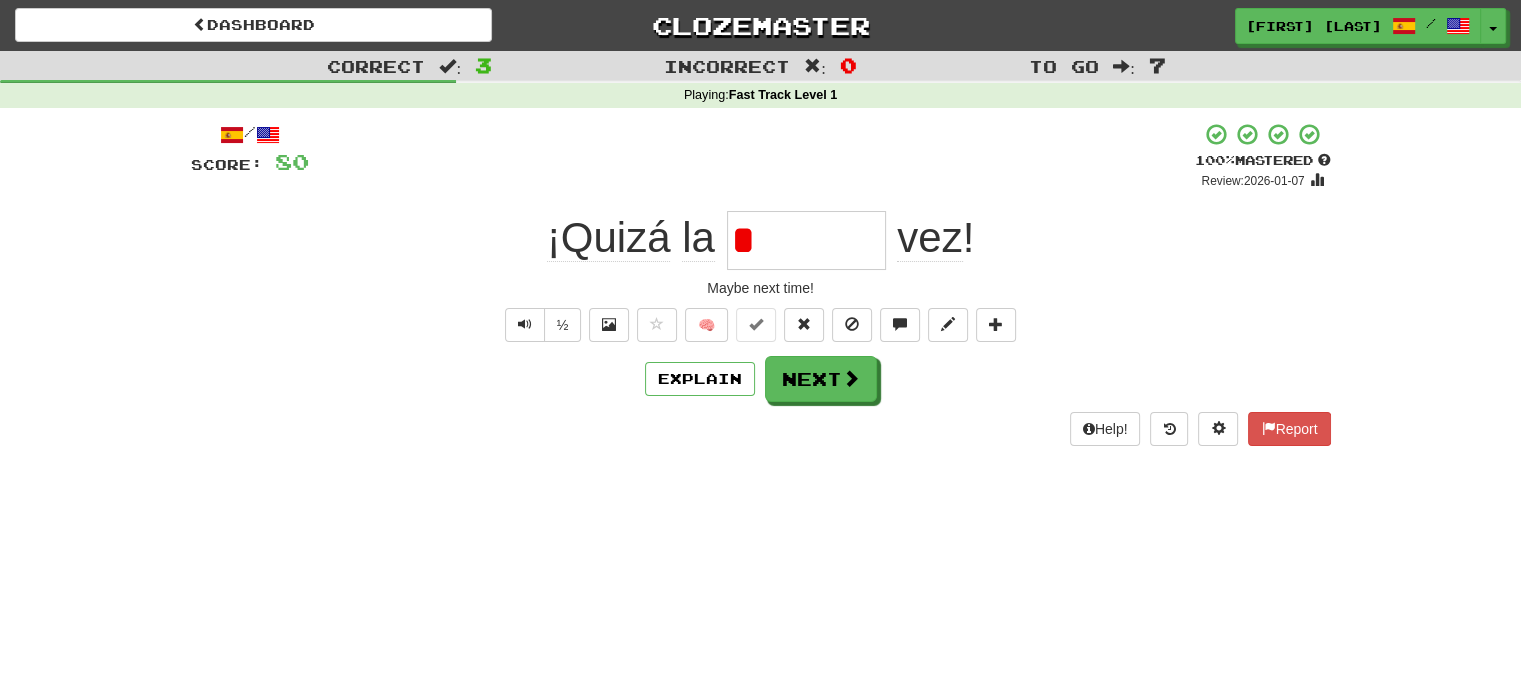 click on "Explain Next" at bounding box center (761, 379) 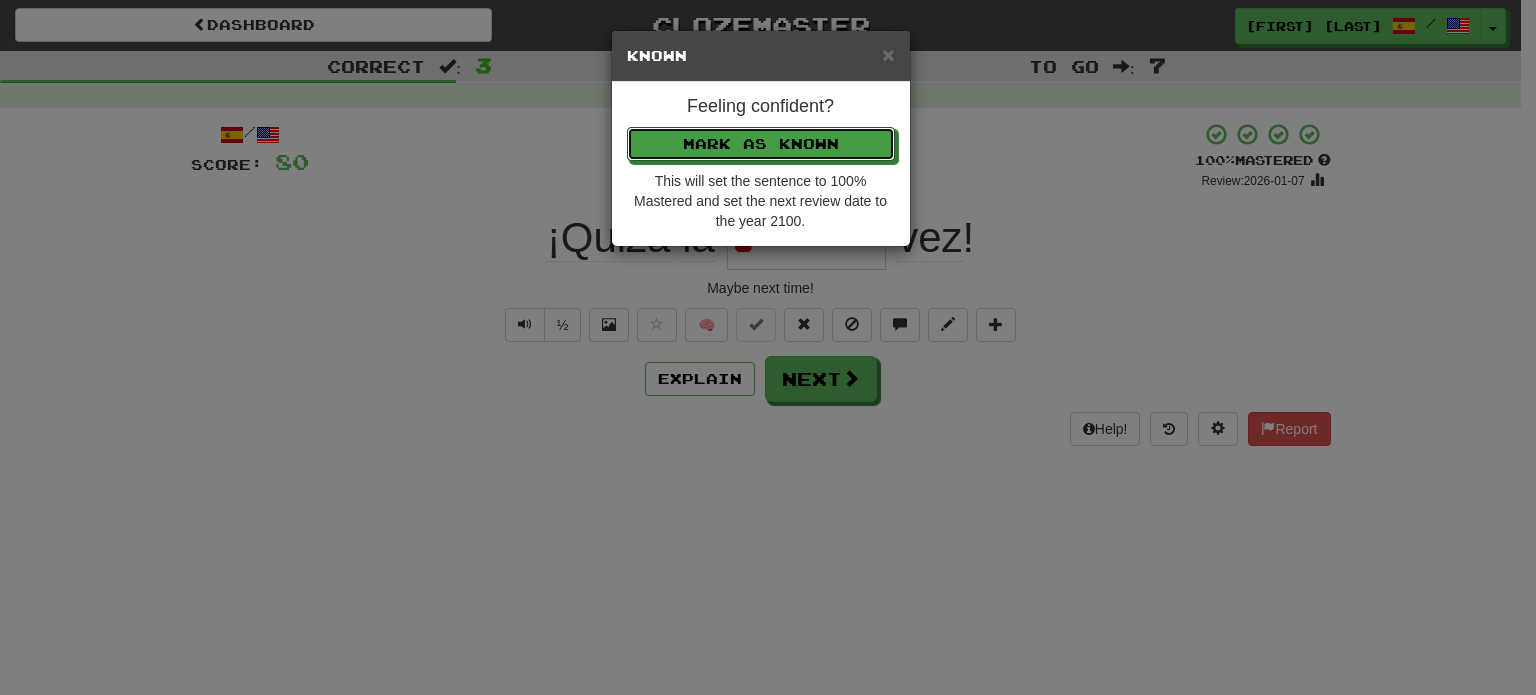 click on "Mark as Known" at bounding box center (761, 144) 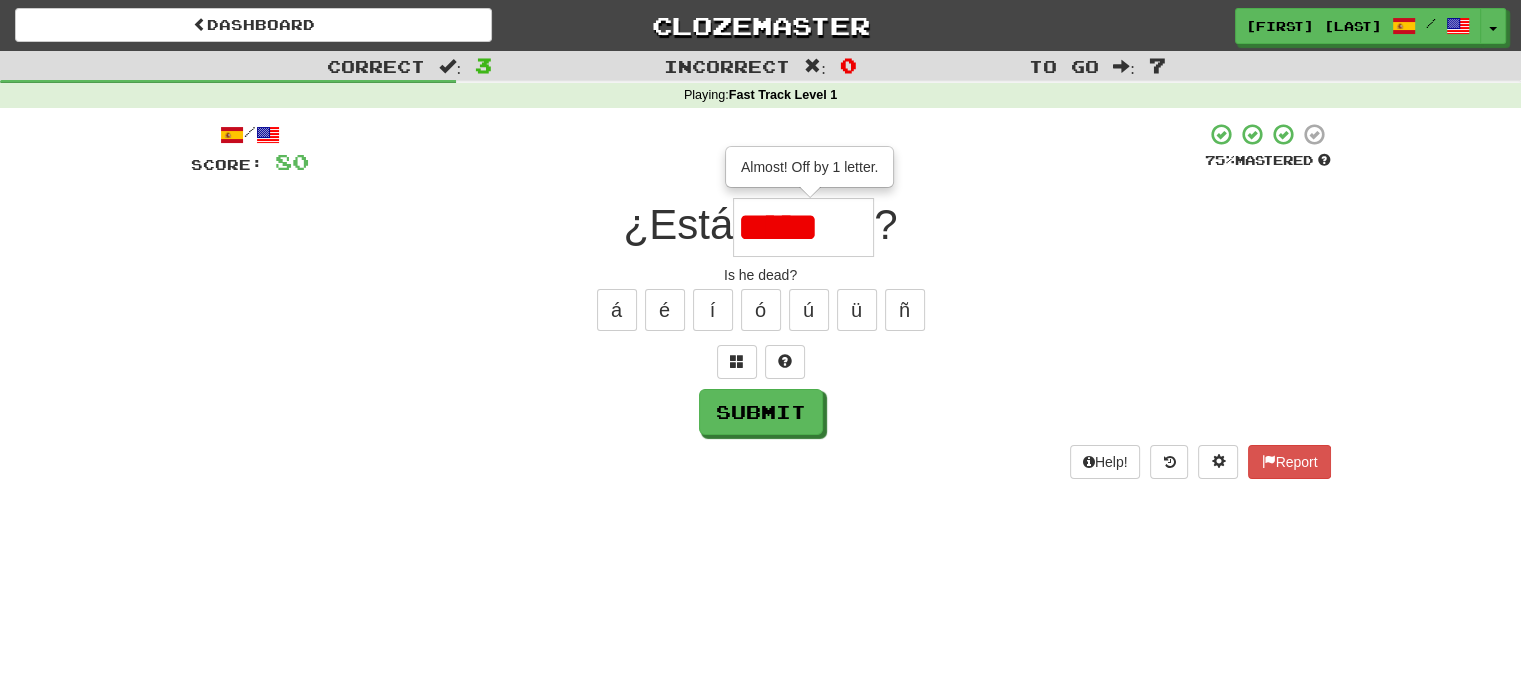 type on "******" 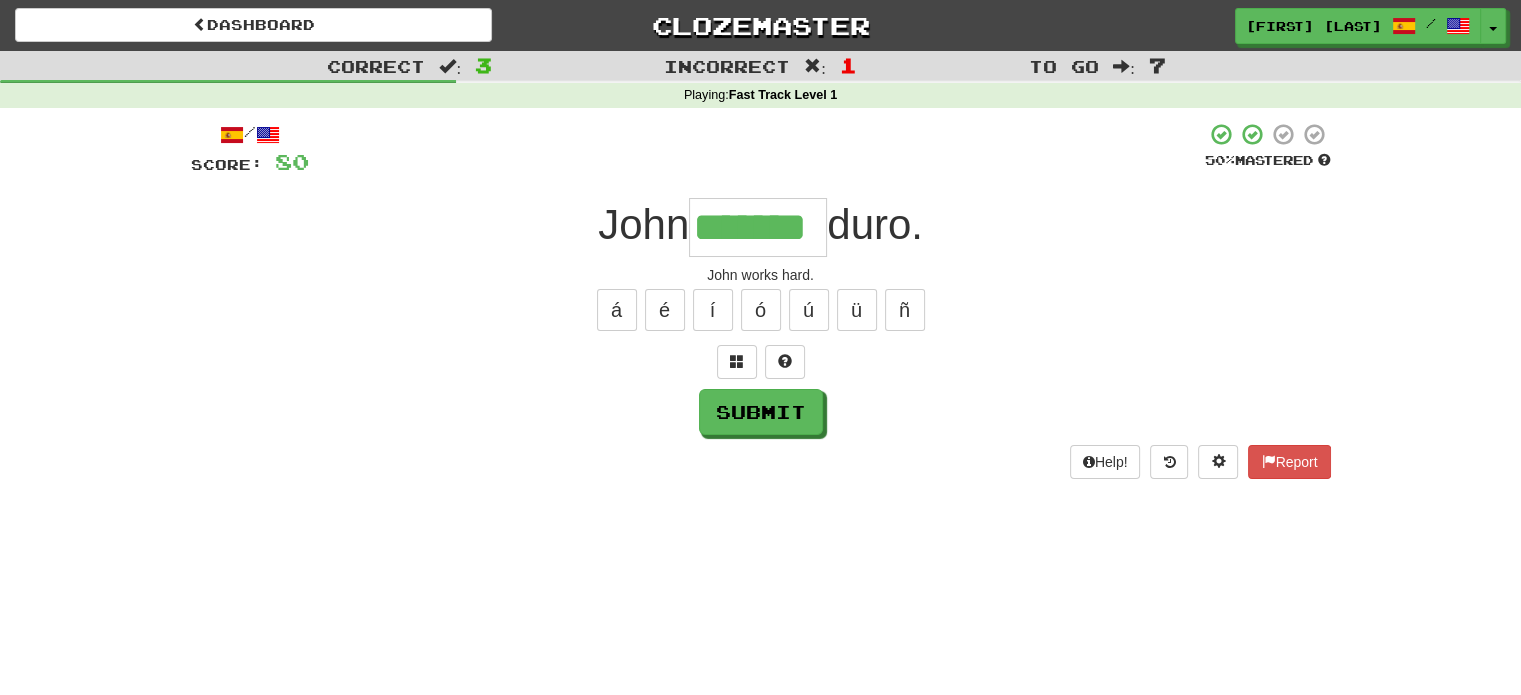 type on "*******" 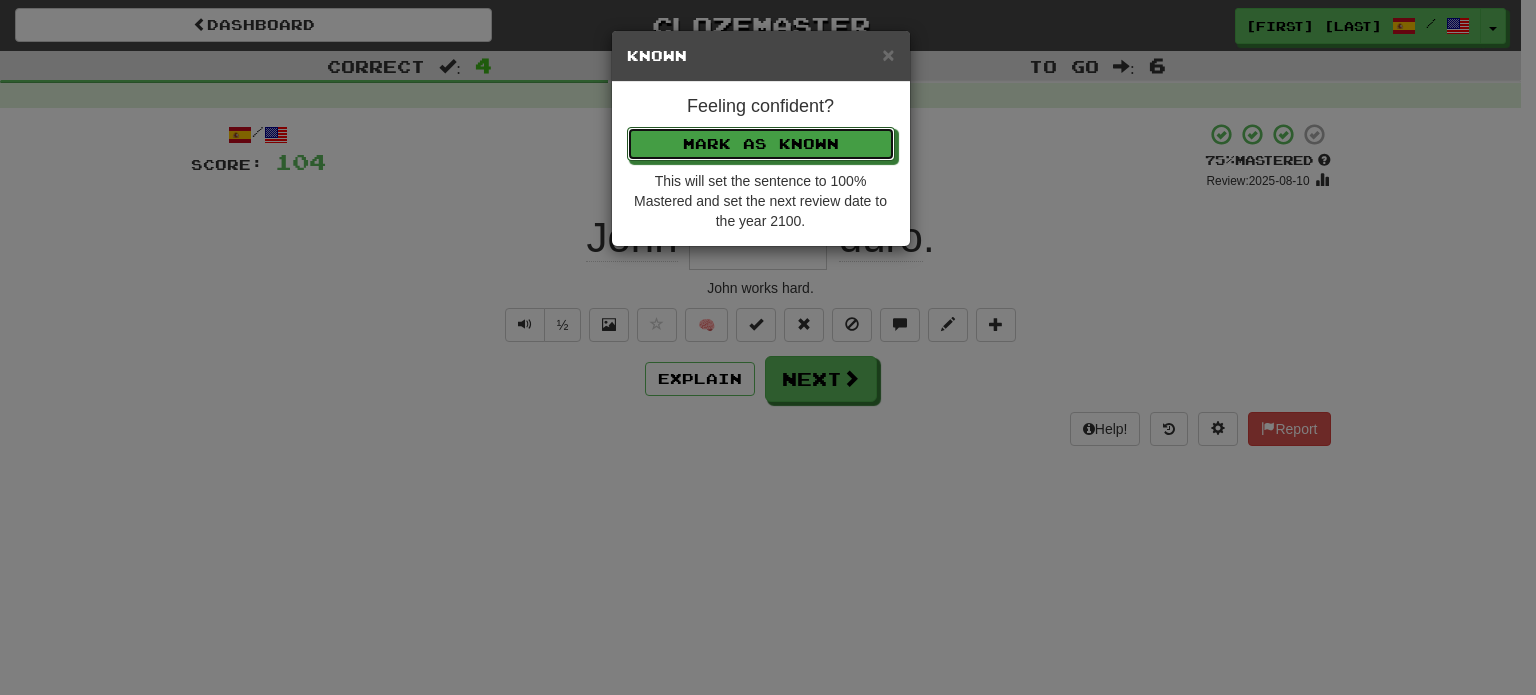 click on "Mark as Known" at bounding box center (761, 144) 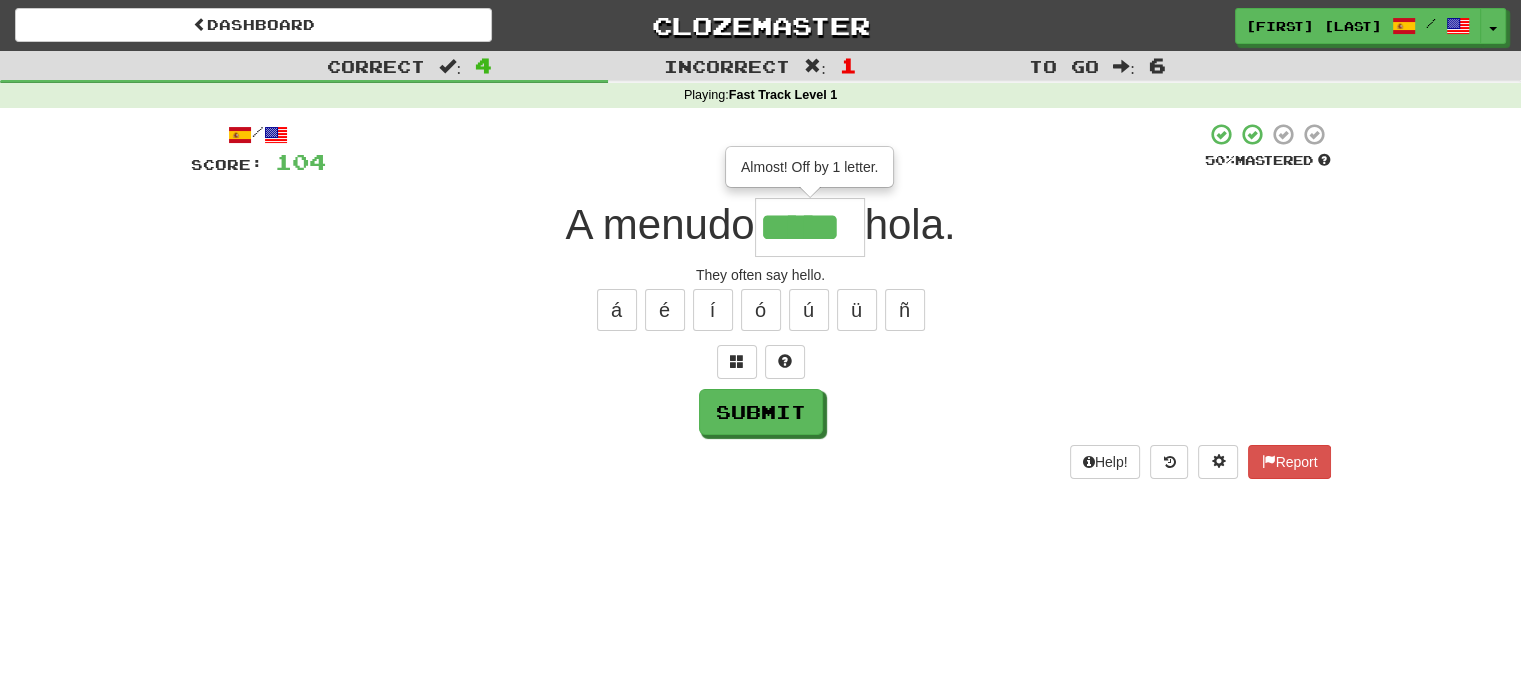 type on "*****" 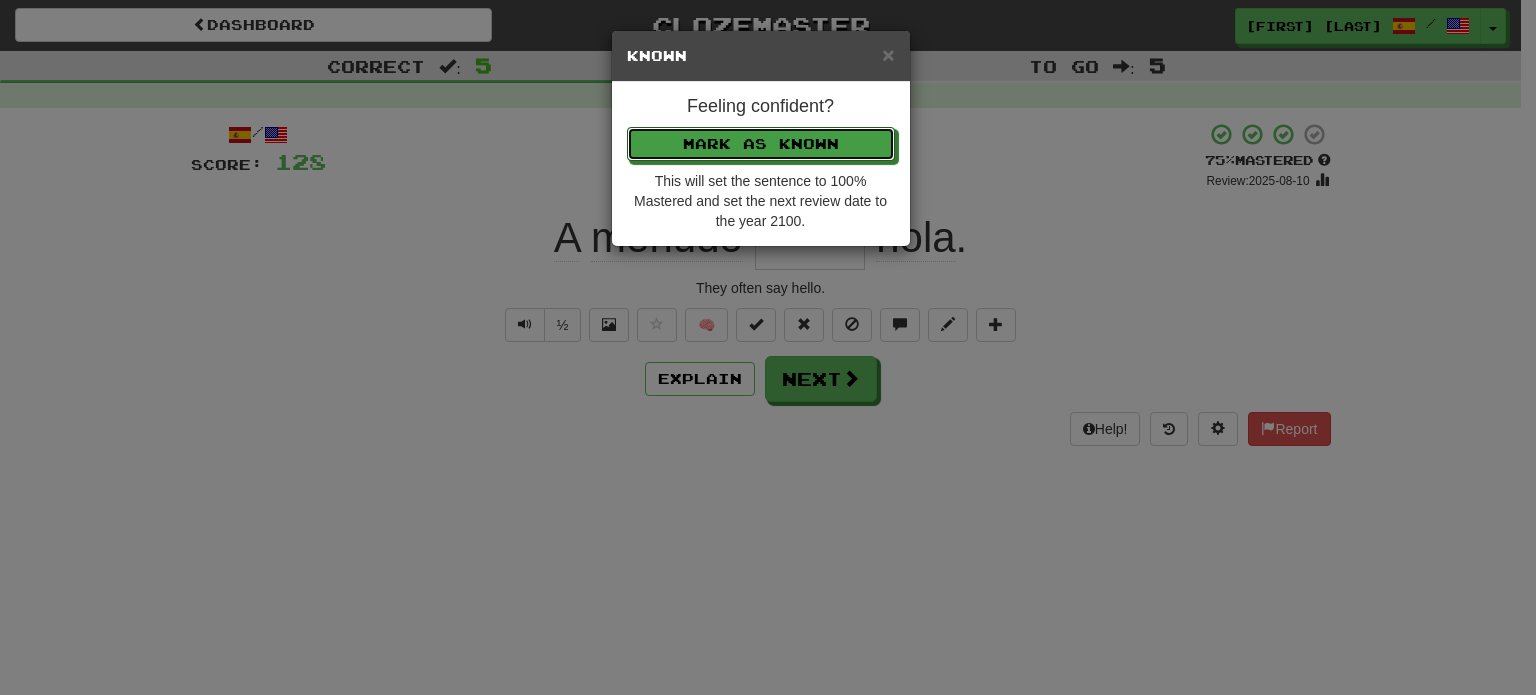 click on "Mark as Known" at bounding box center [761, 144] 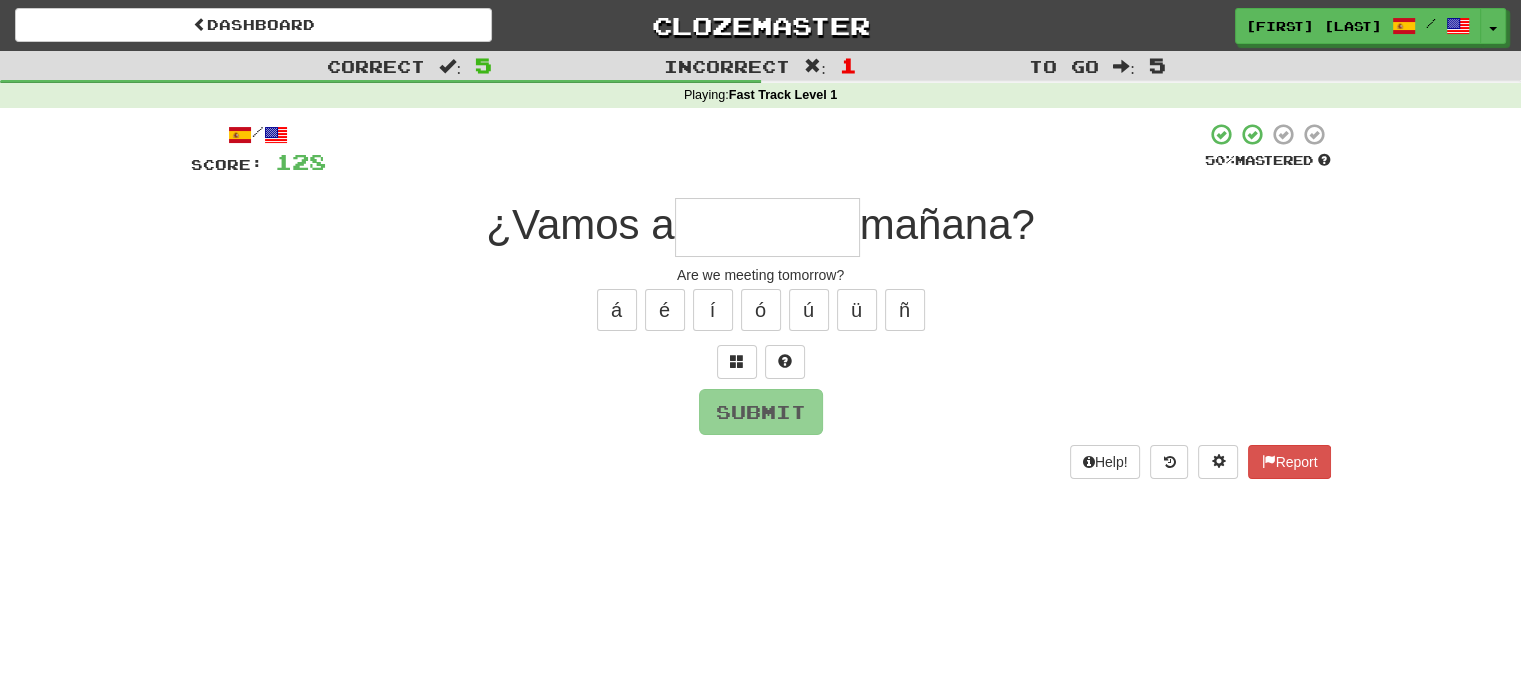 type on "*" 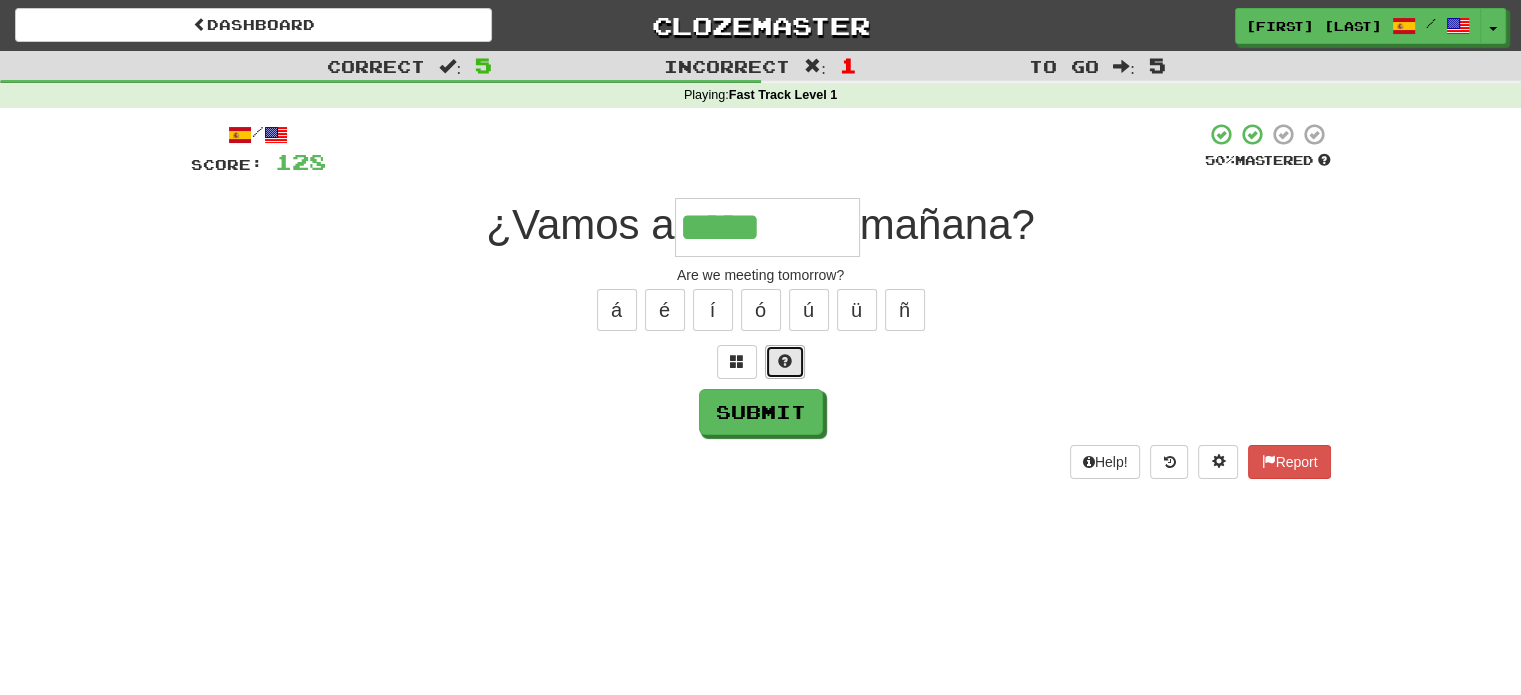 click at bounding box center [785, 362] 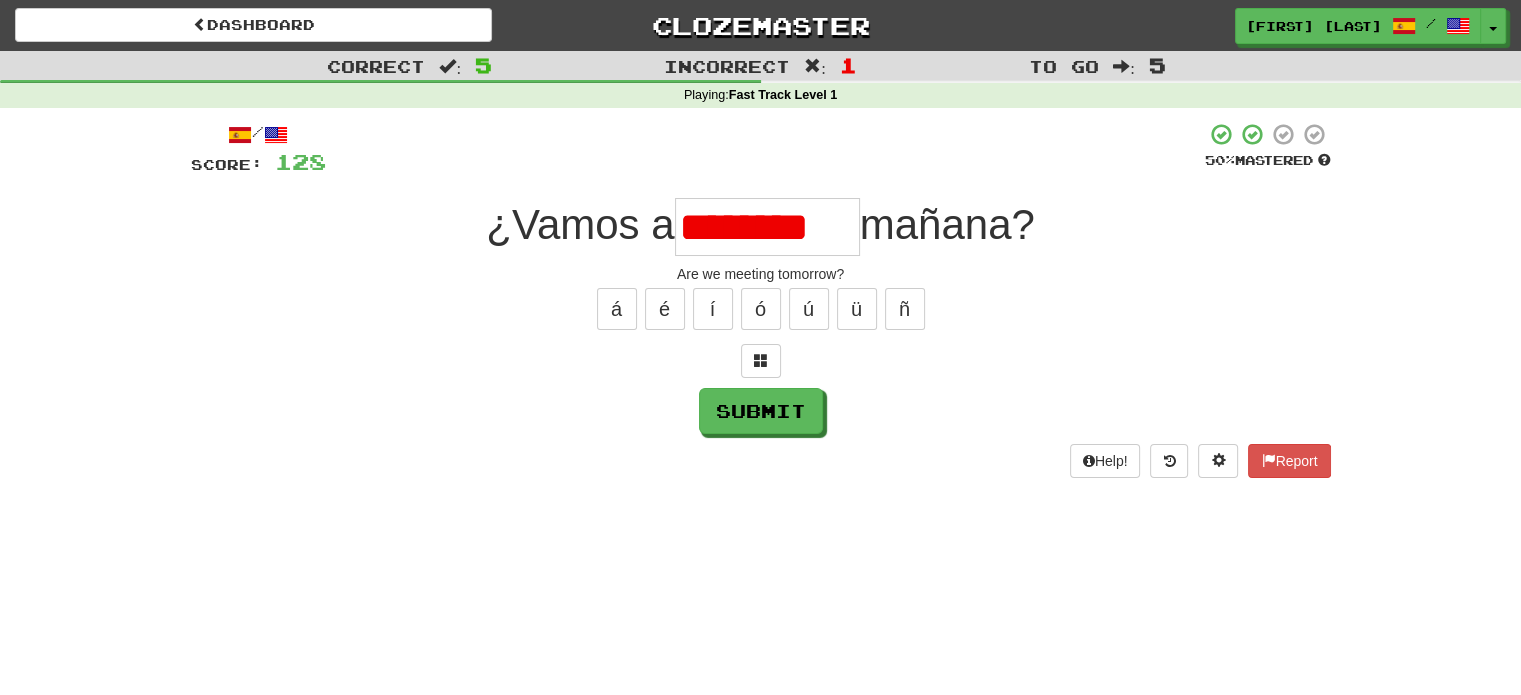 scroll, scrollTop: 0, scrollLeft: 0, axis: both 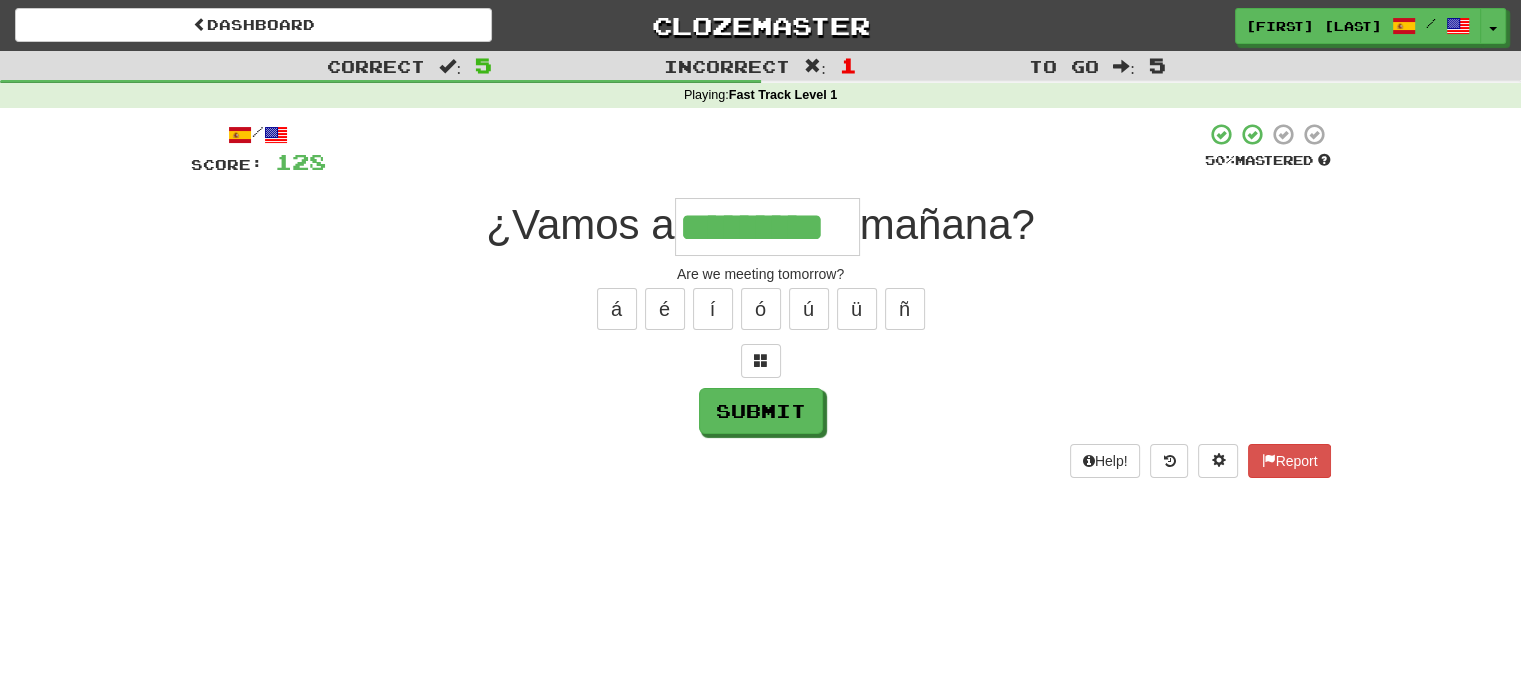 type on "*********" 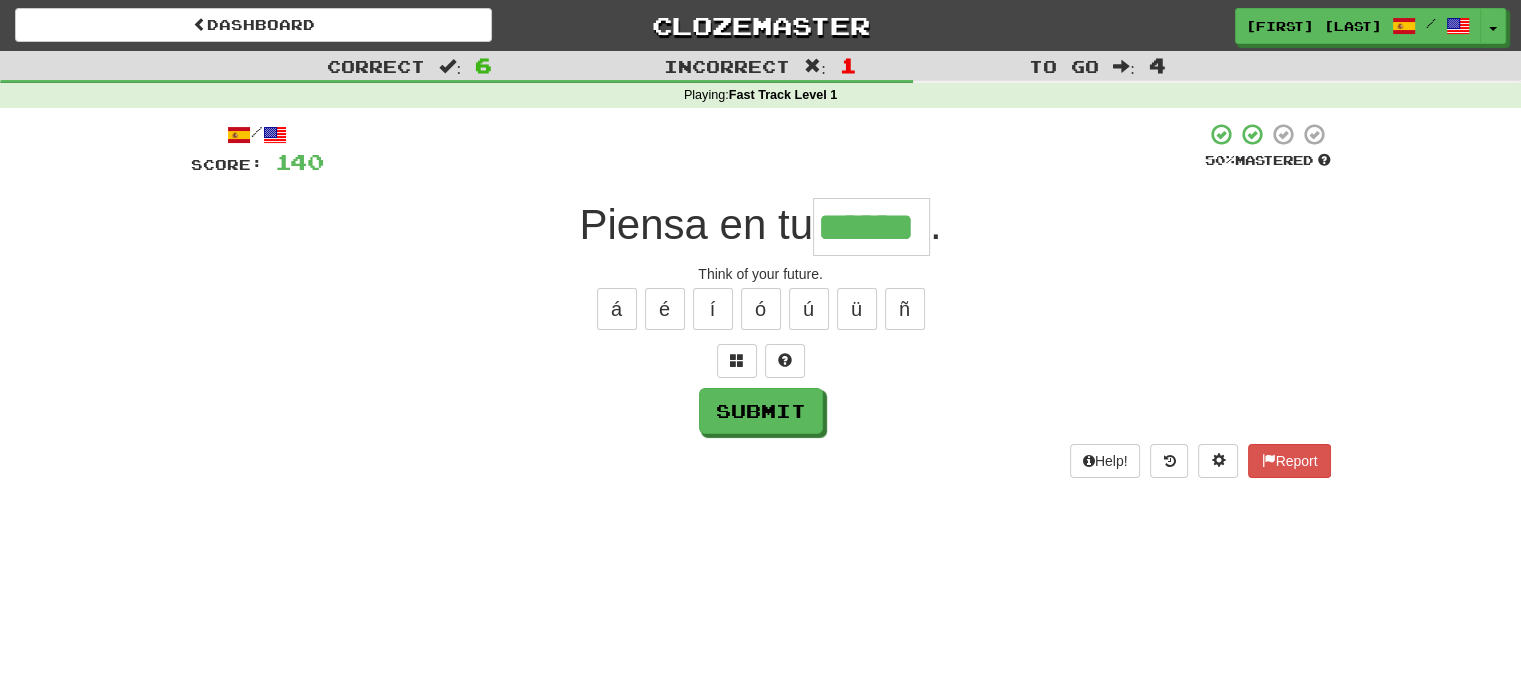 type on "******" 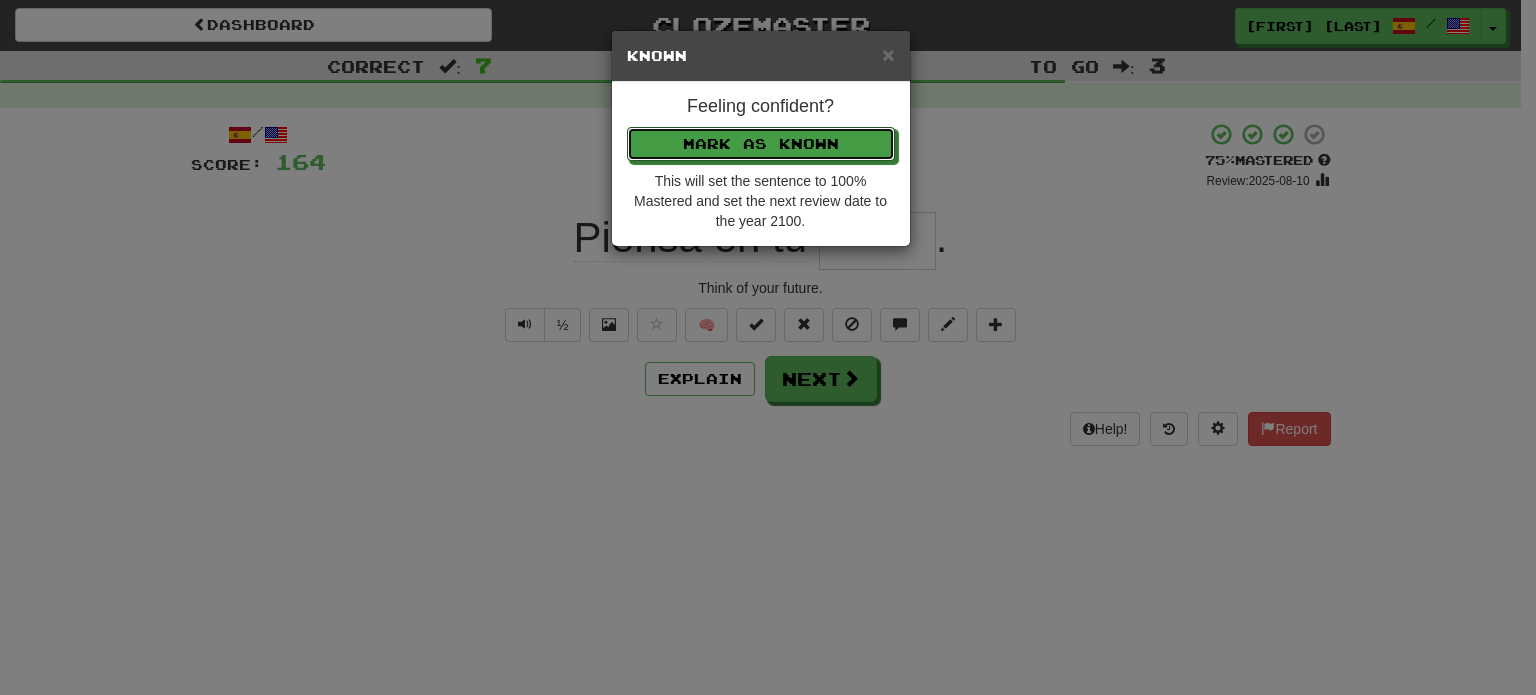 click on "Mark as Known" at bounding box center [761, 144] 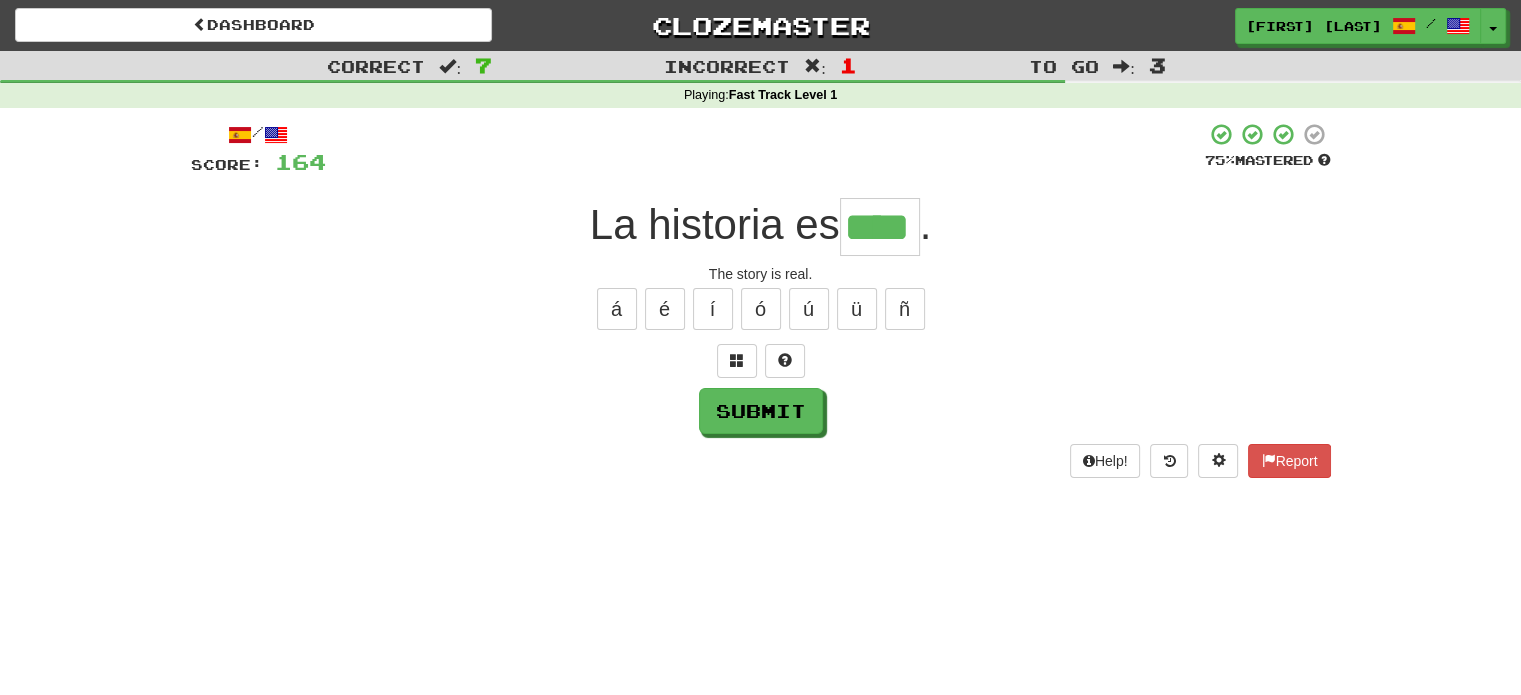 type on "****" 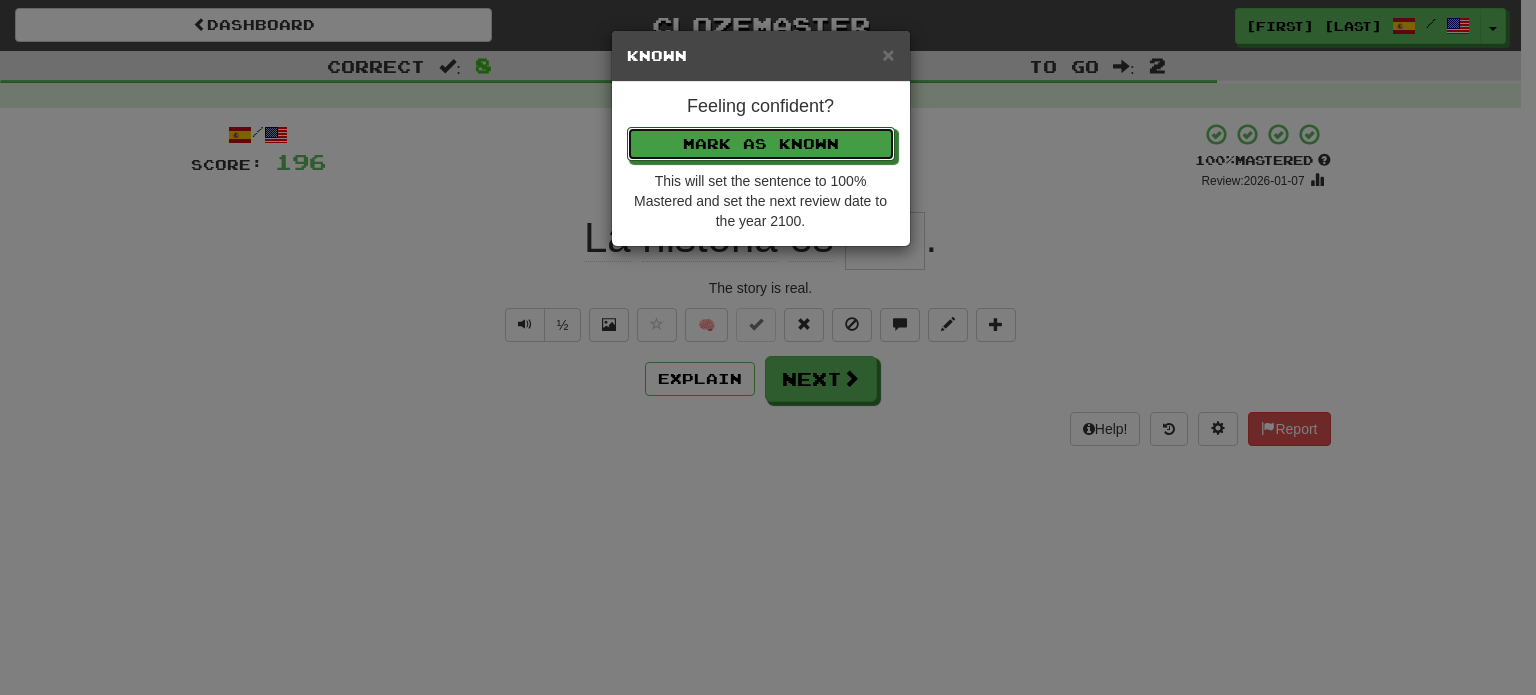 click on "Mark as Known" at bounding box center [761, 144] 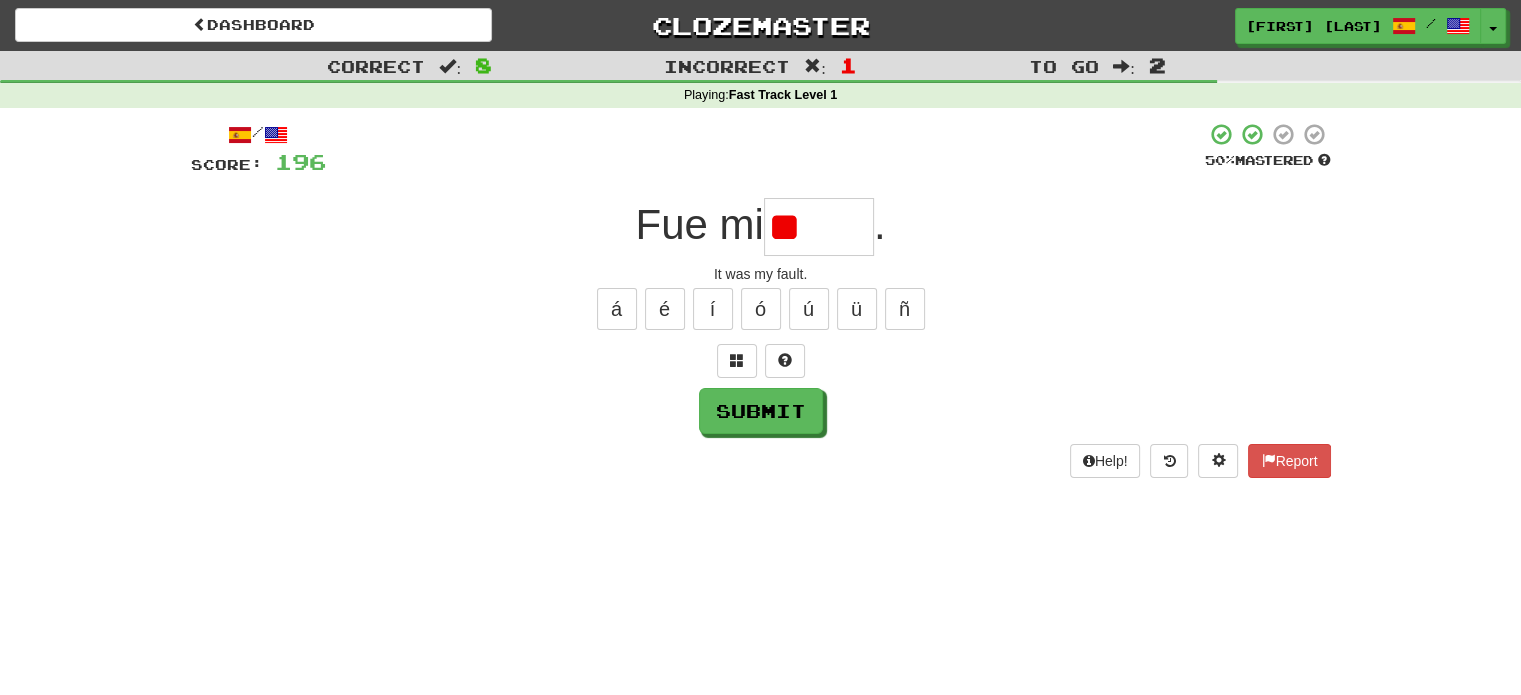 type on "*" 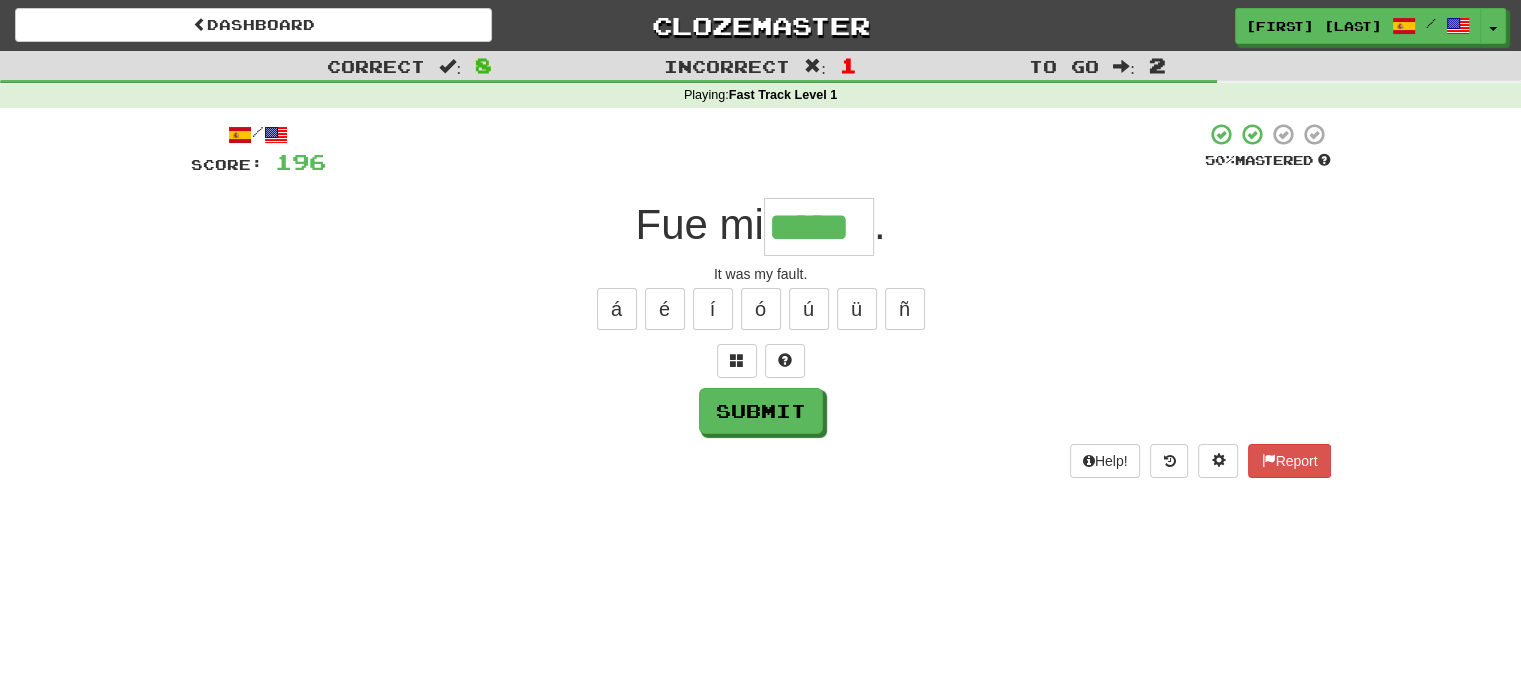 type on "*****" 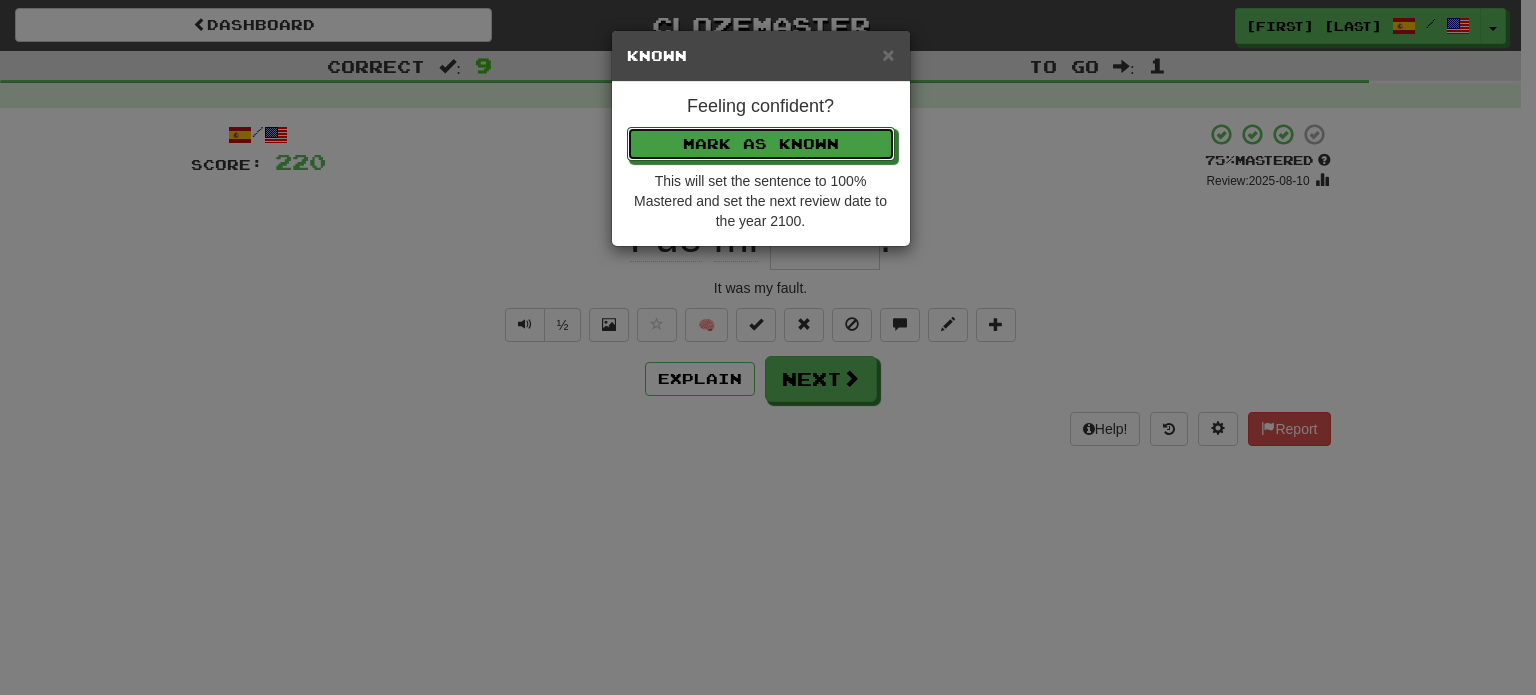 click on "Mark as Known" at bounding box center [761, 144] 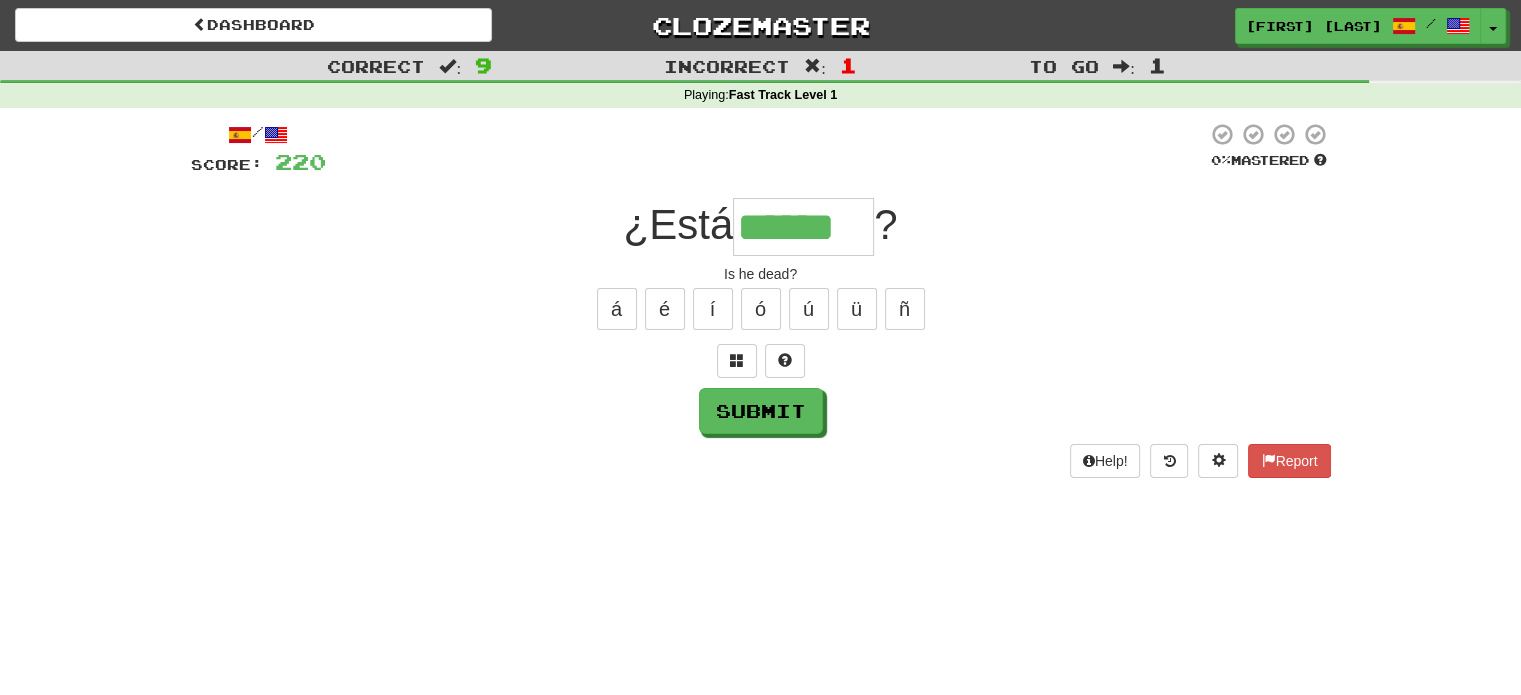 type on "******" 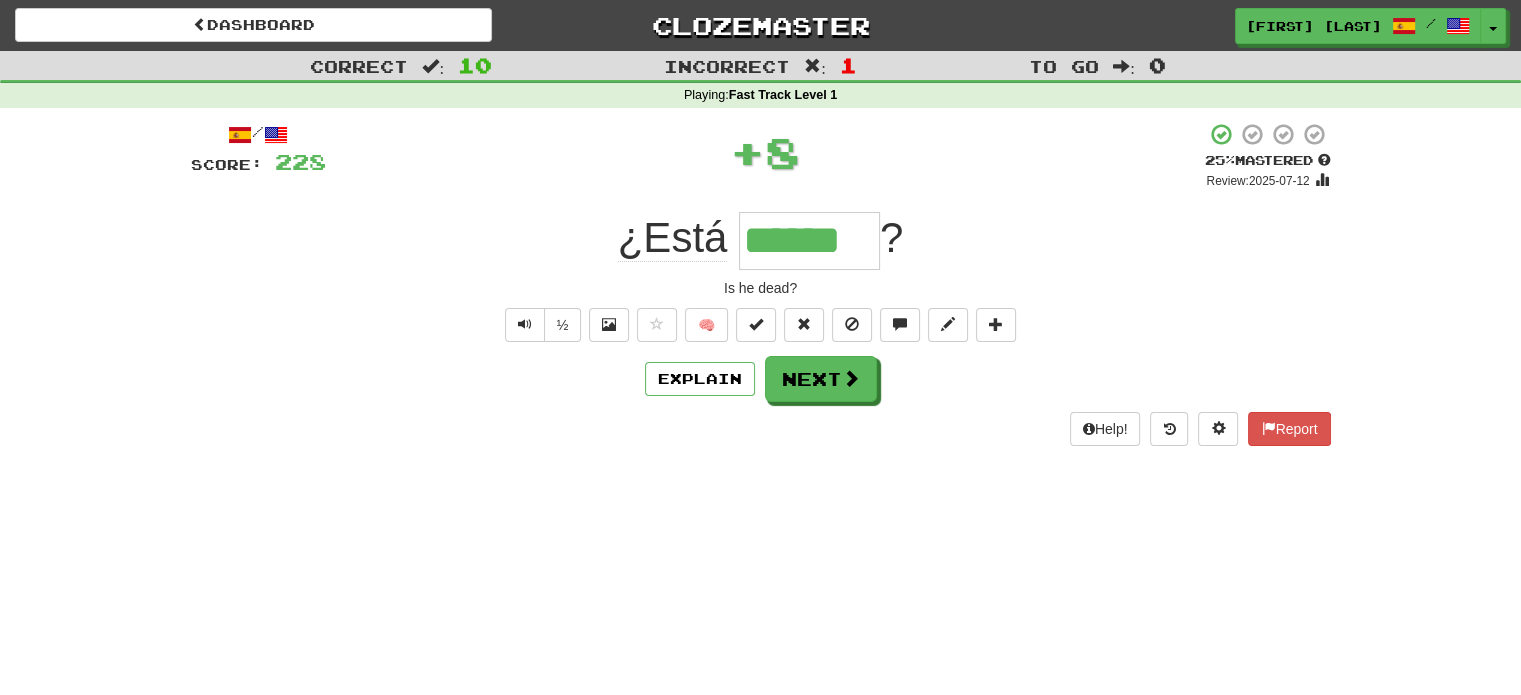 type 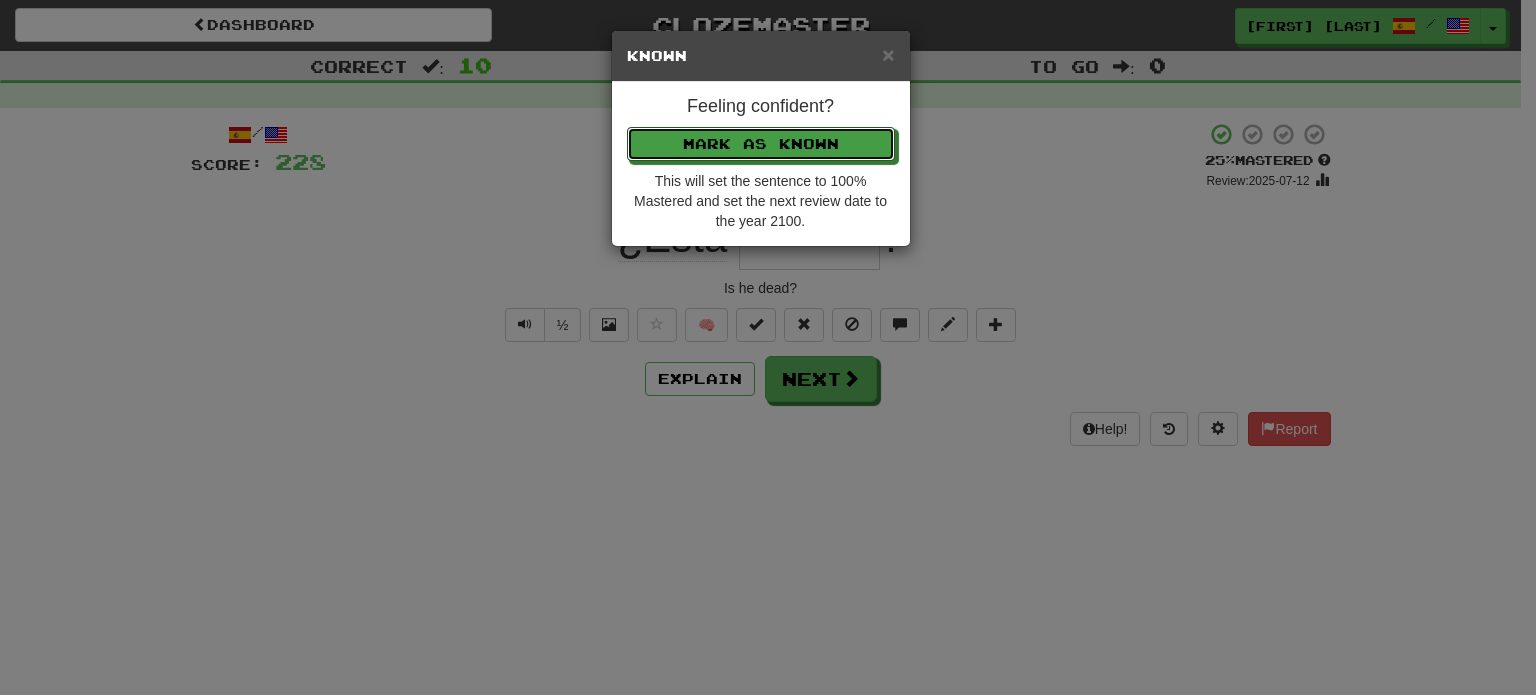 click on "Mark as Known" at bounding box center (761, 144) 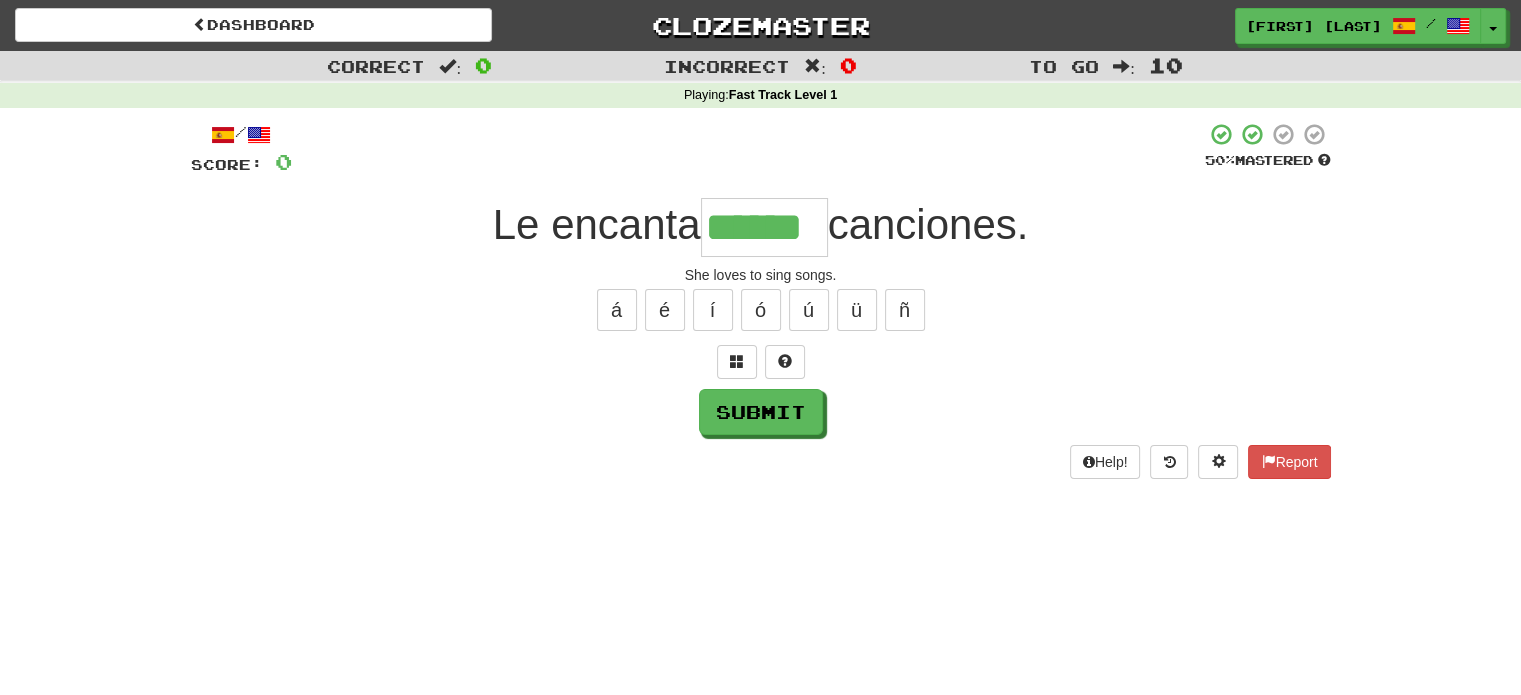 type on "******" 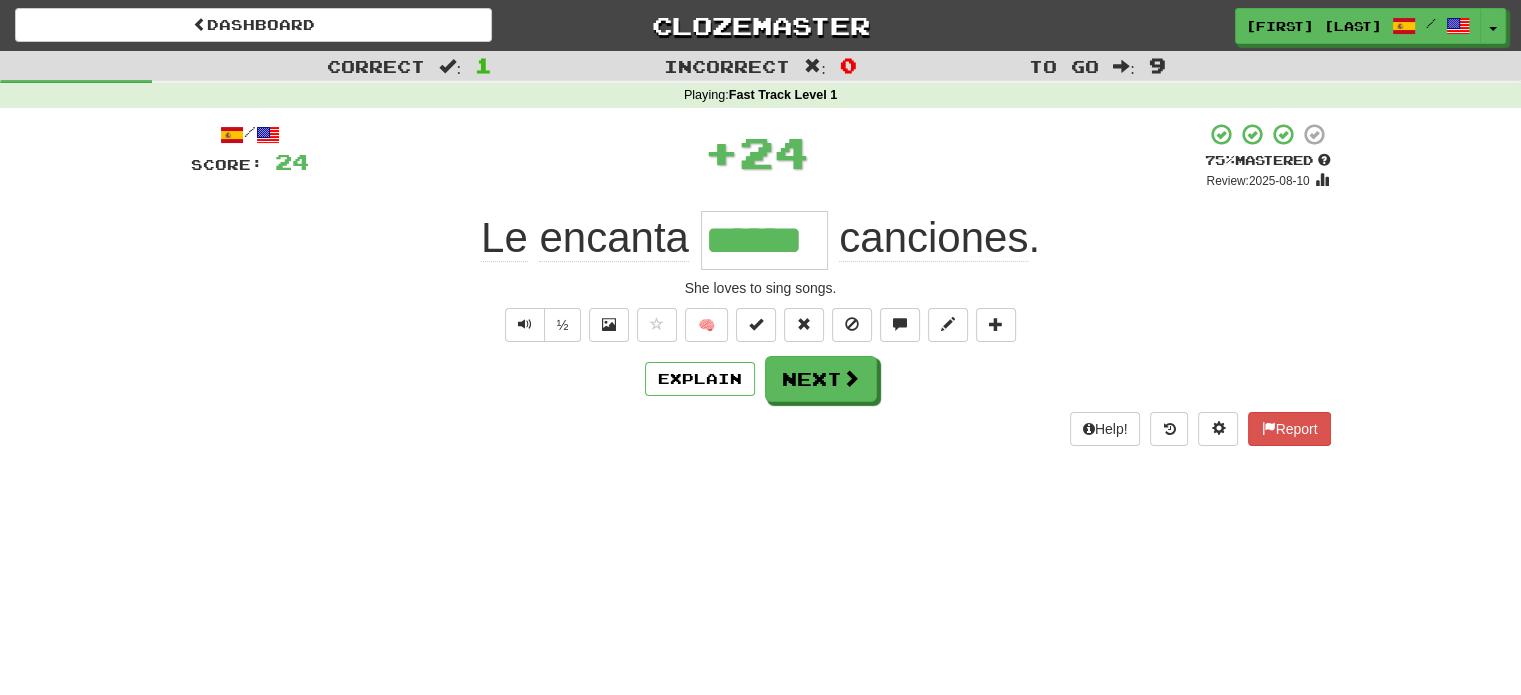 type 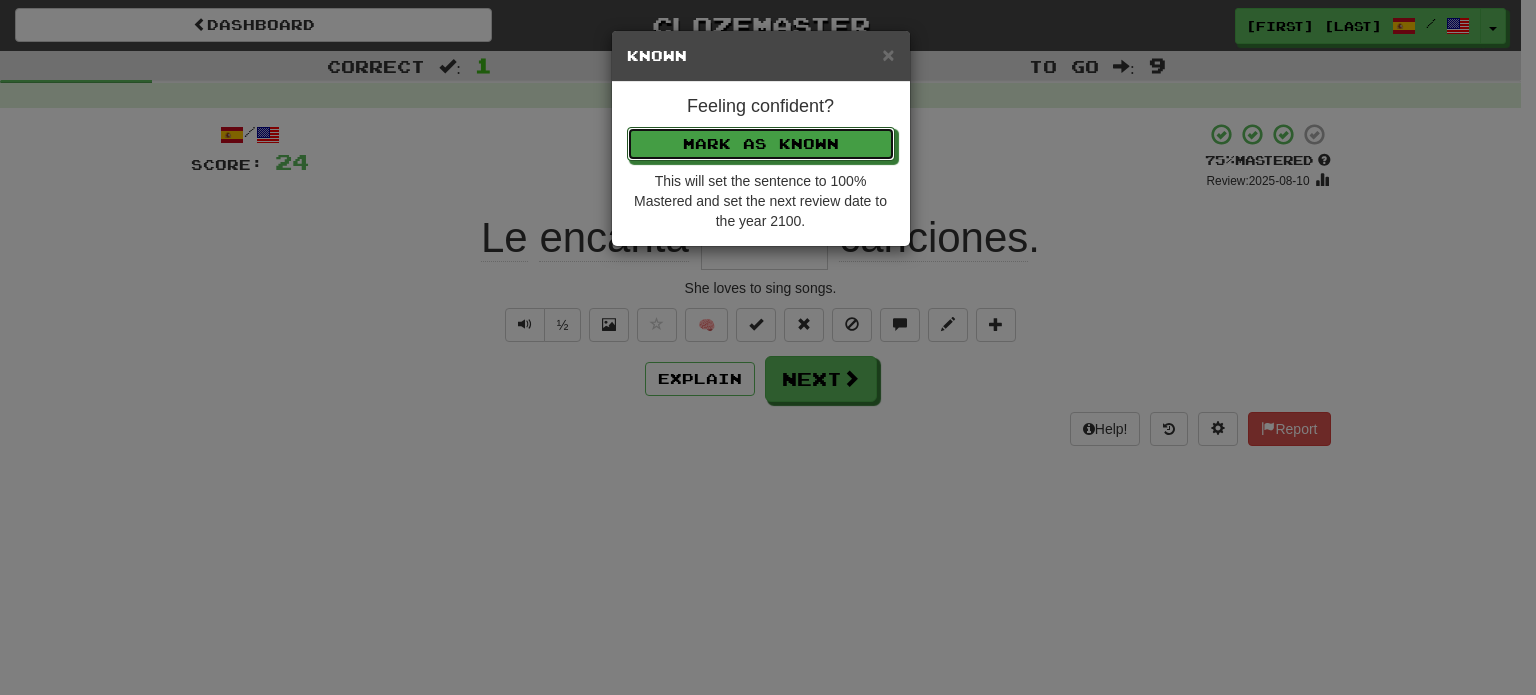 type 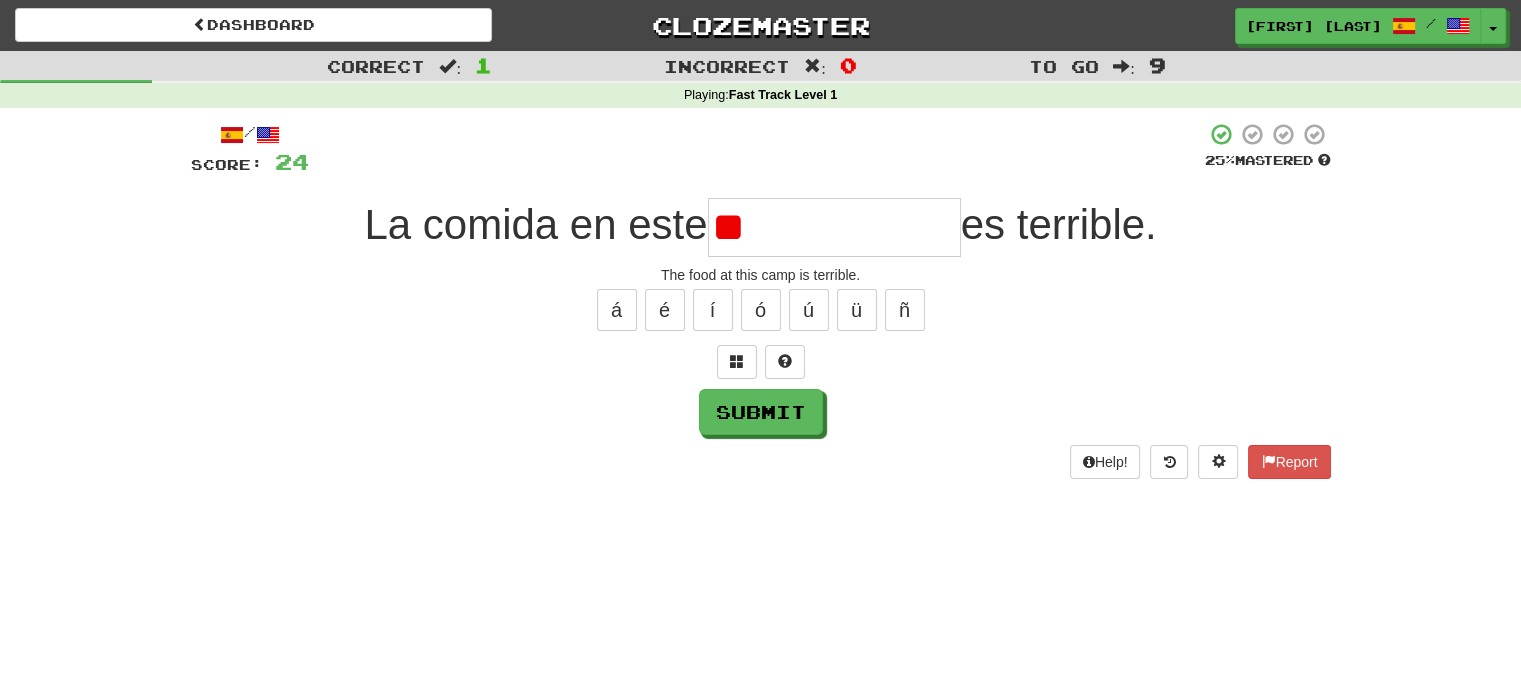 type on "*" 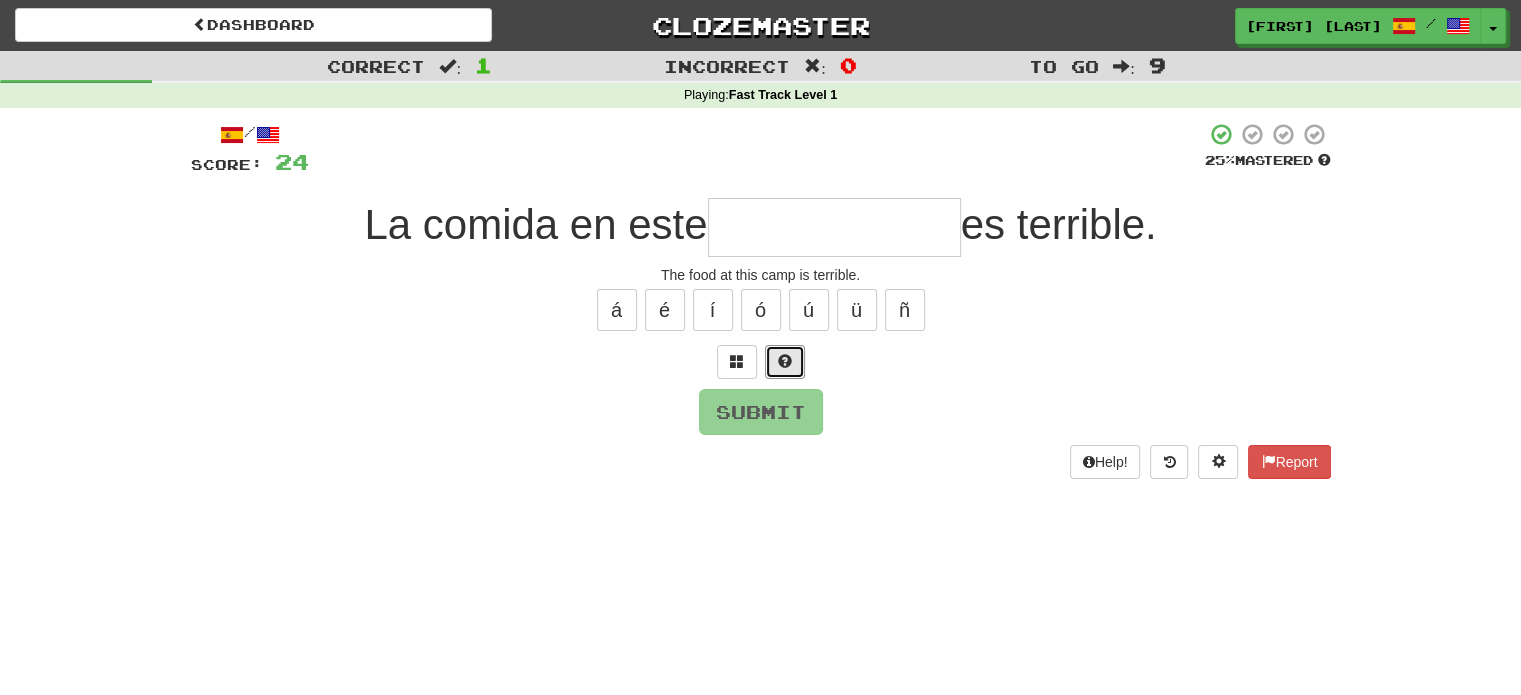 click at bounding box center (785, 362) 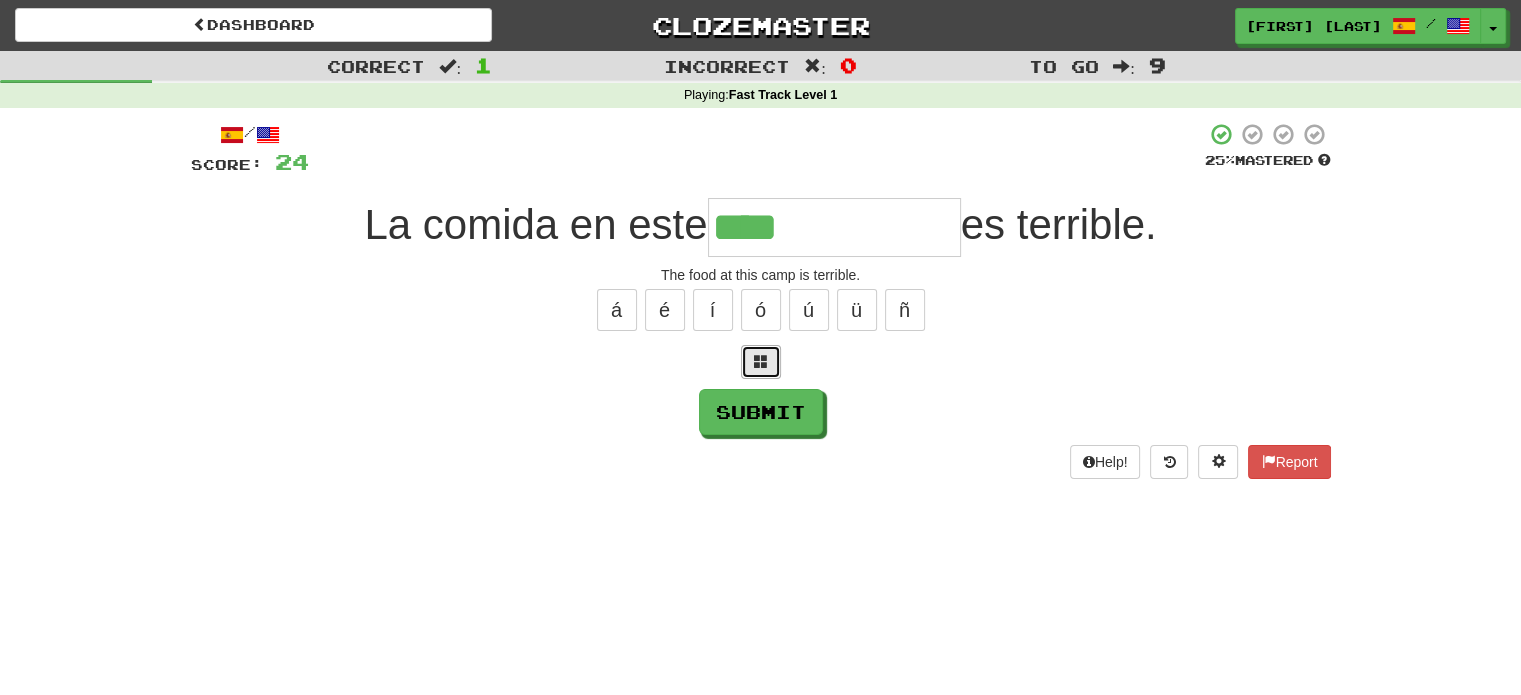 click at bounding box center (761, 362) 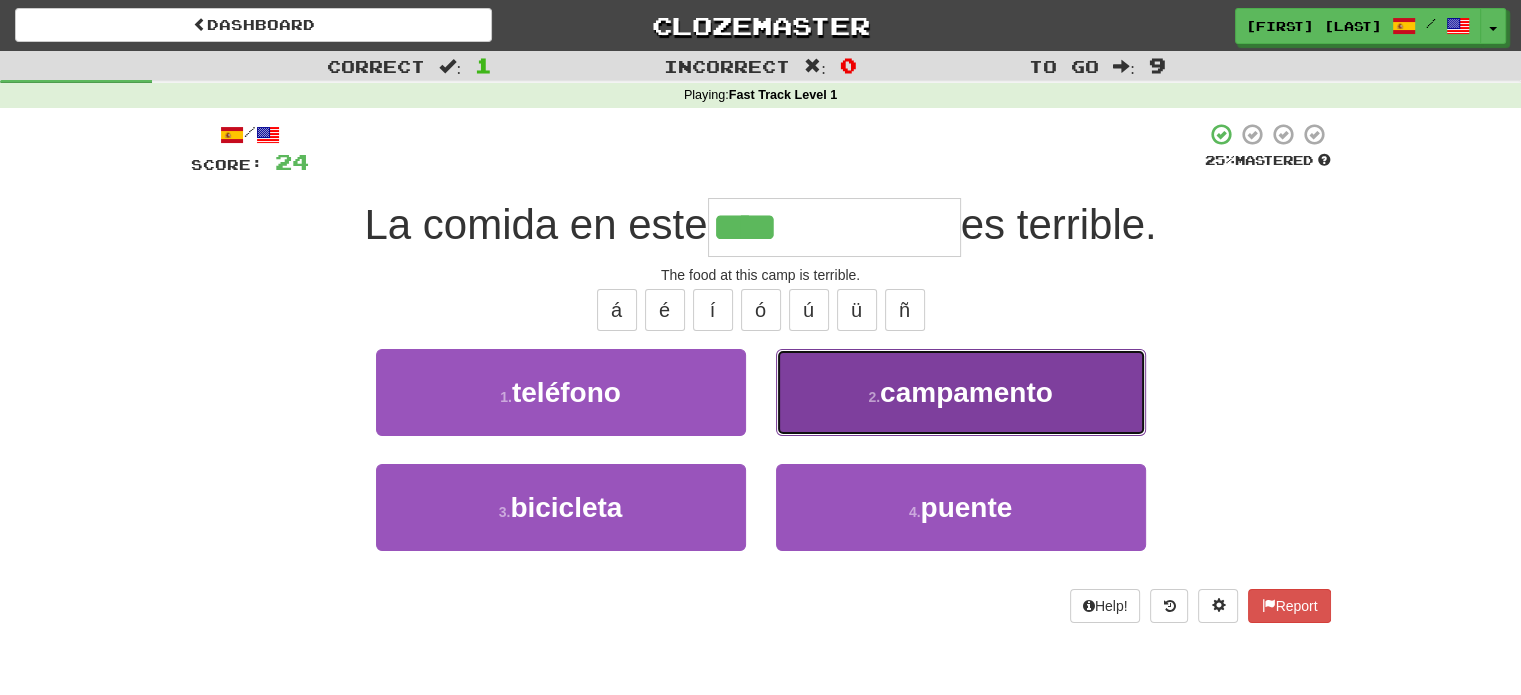 click on "2 .  campamento" at bounding box center [961, 392] 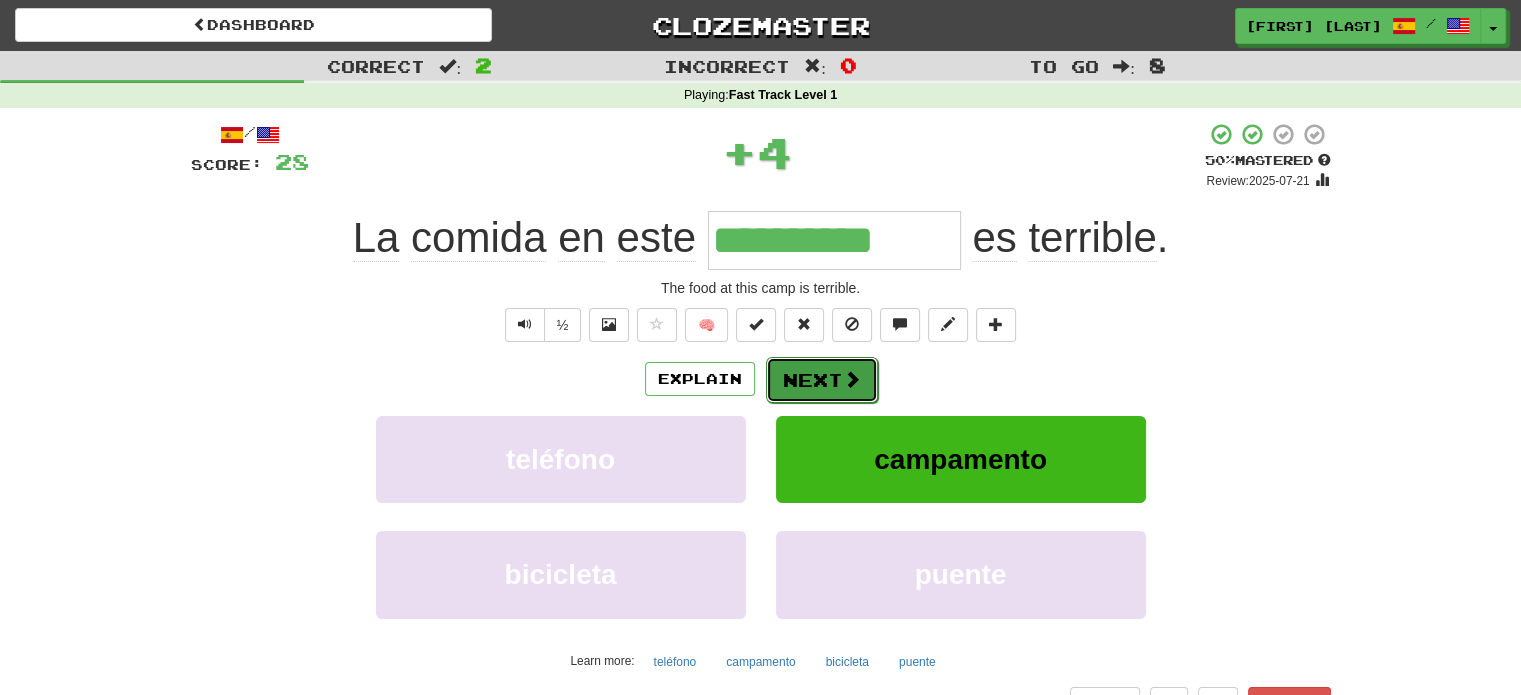 click at bounding box center (852, 379) 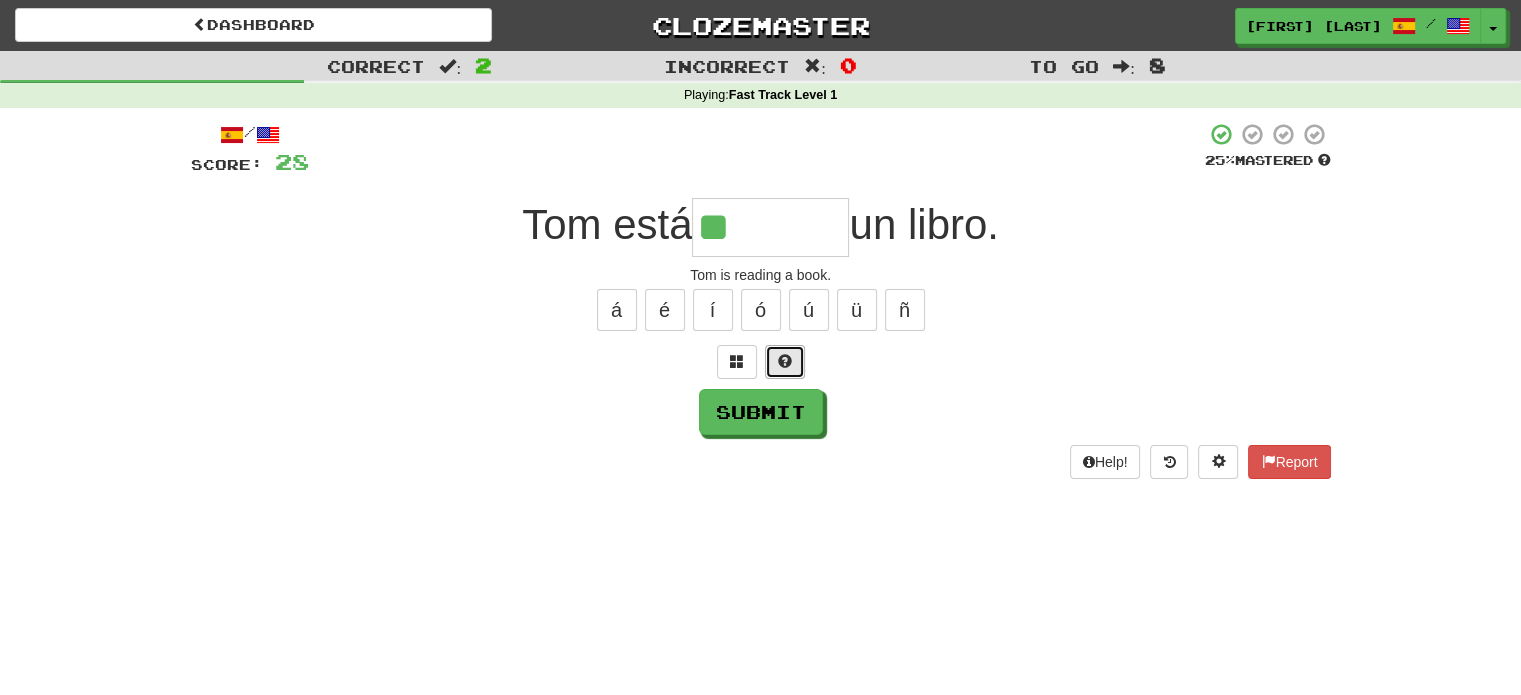 click at bounding box center (785, 361) 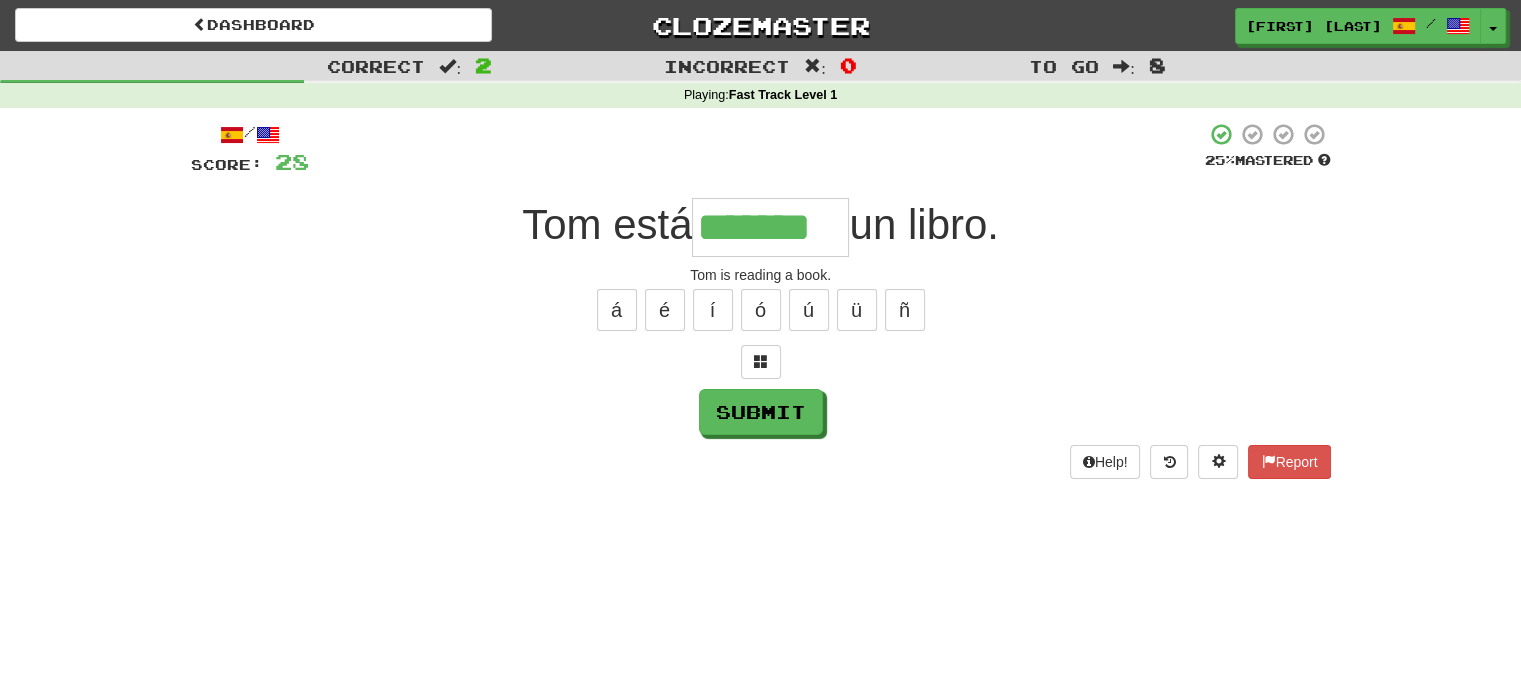 type on "*******" 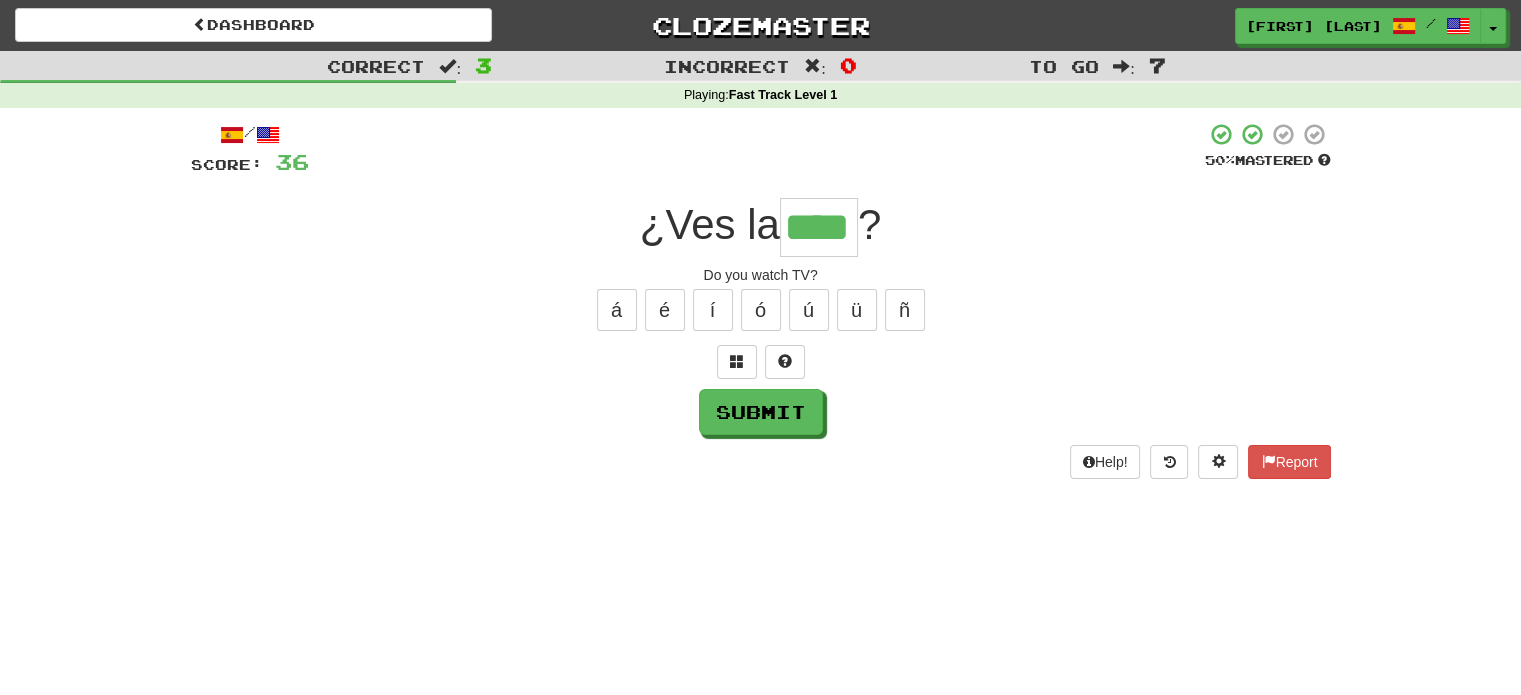 type on "****" 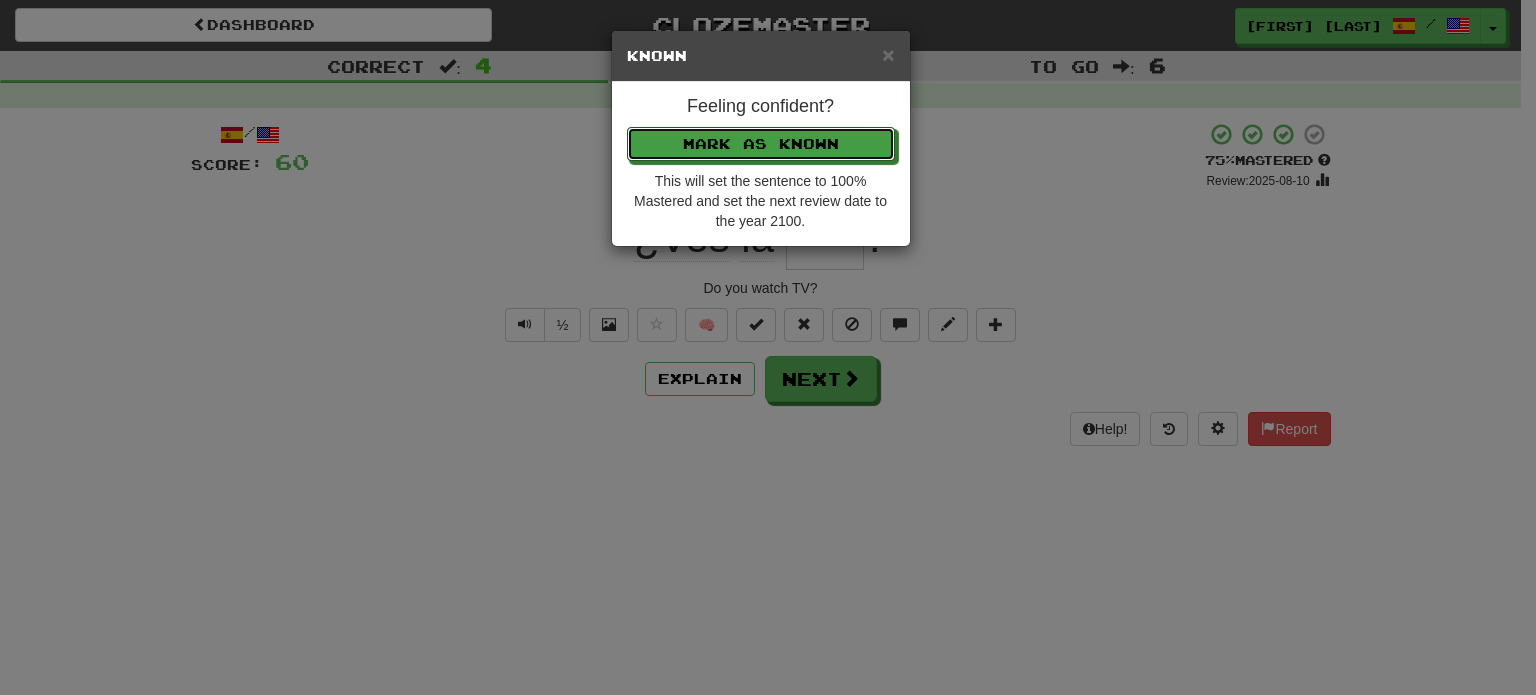click on "Mark as Known" at bounding box center [761, 144] 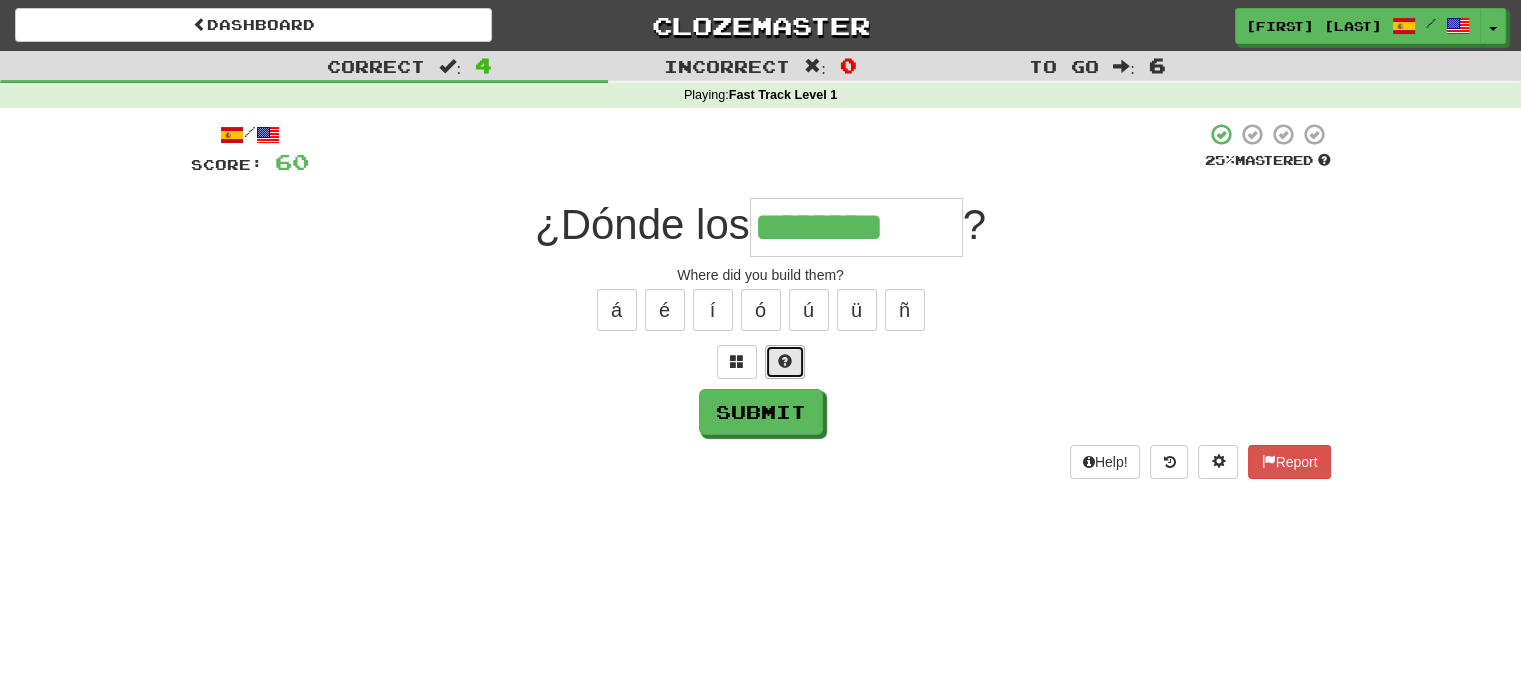 click at bounding box center (785, 362) 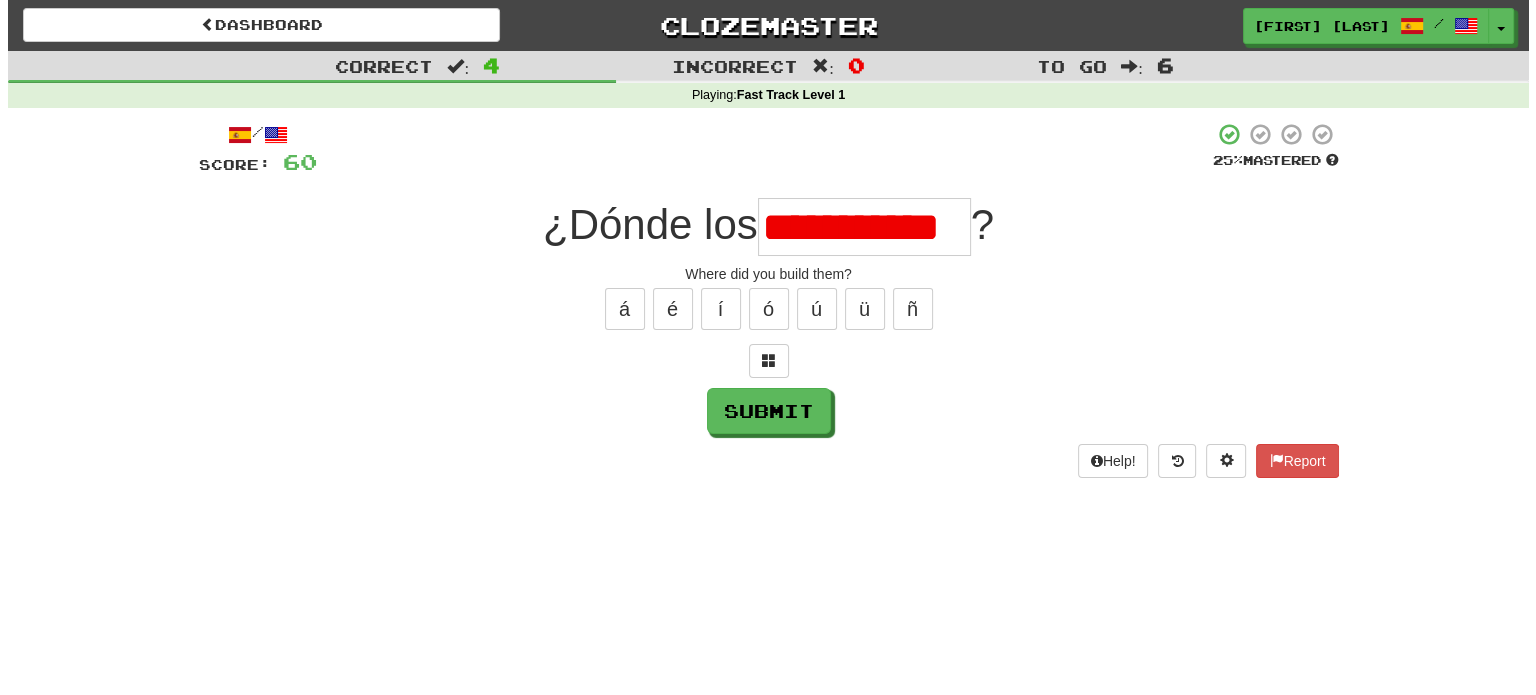 scroll, scrollTop: 0, scrollLeft: 0, axis: both 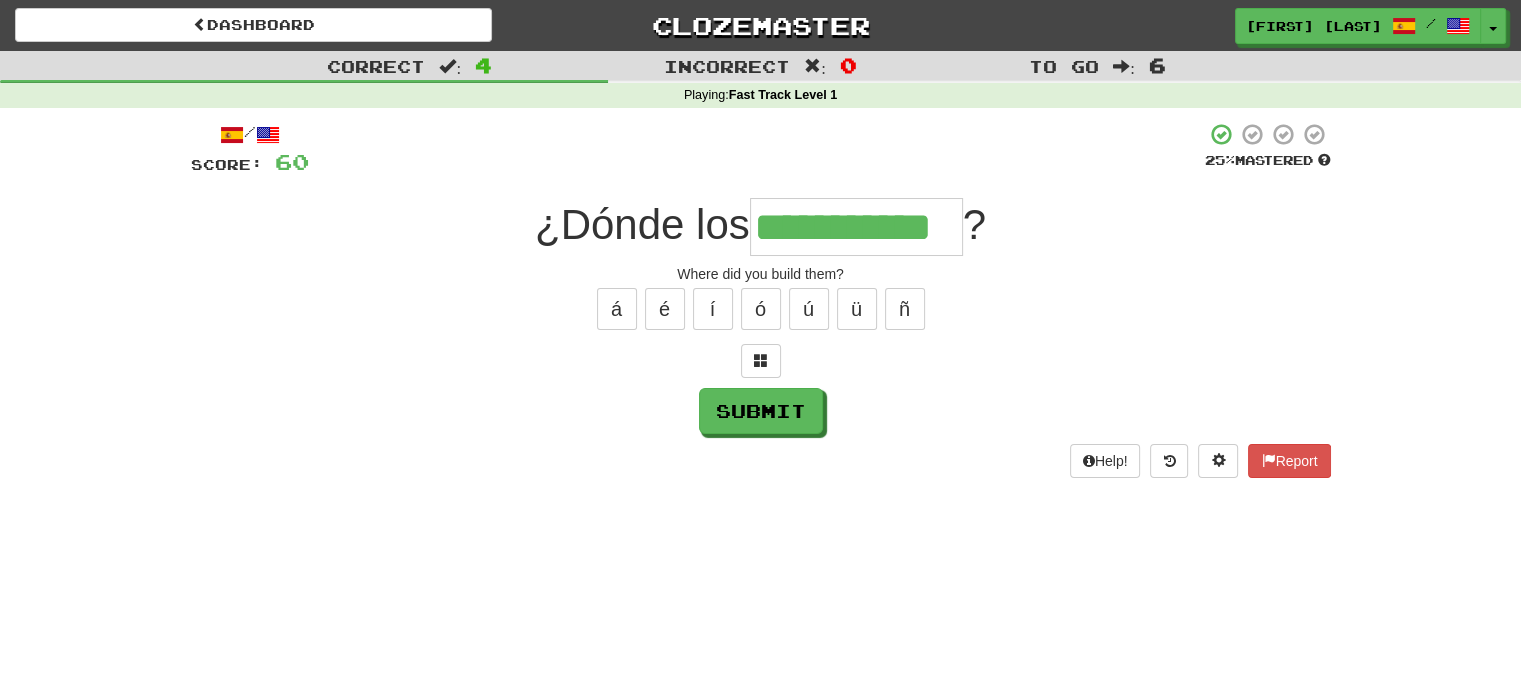 type on "**********" 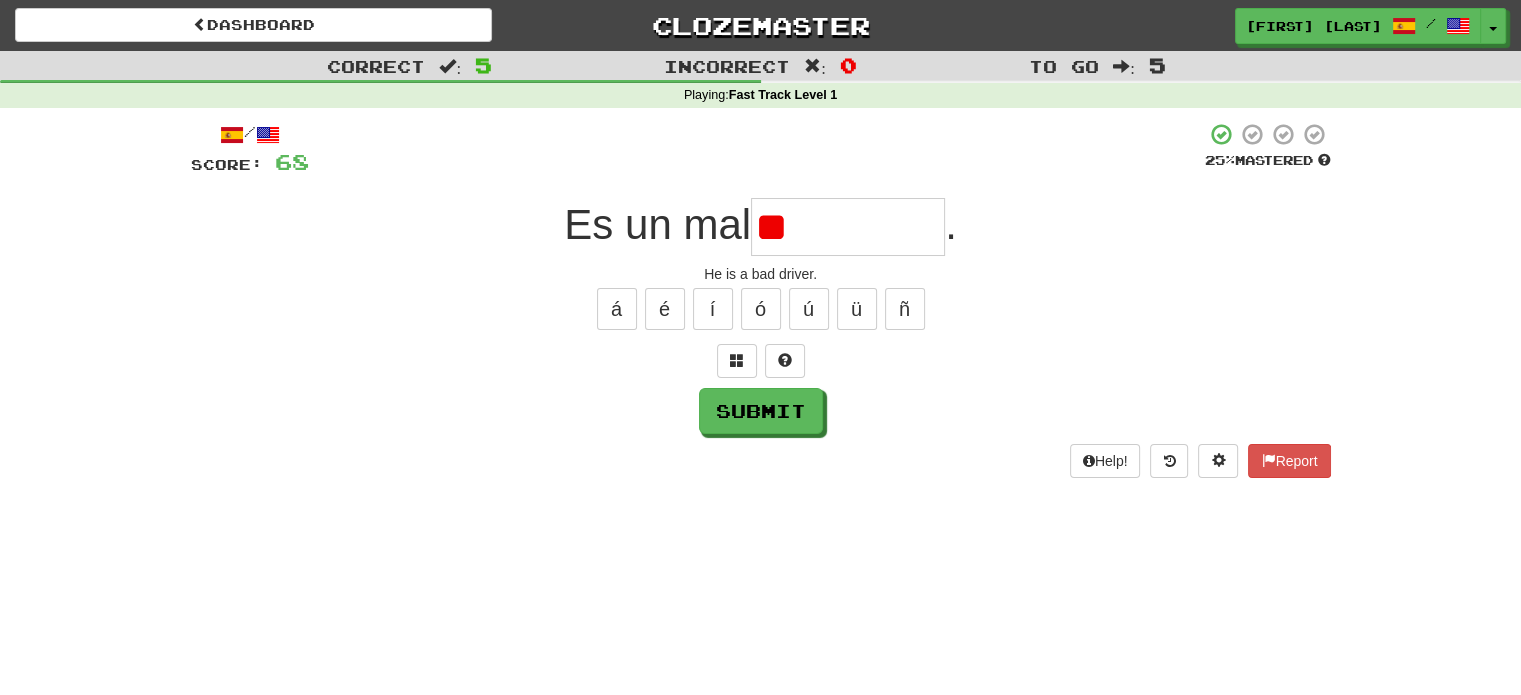 type on "*" 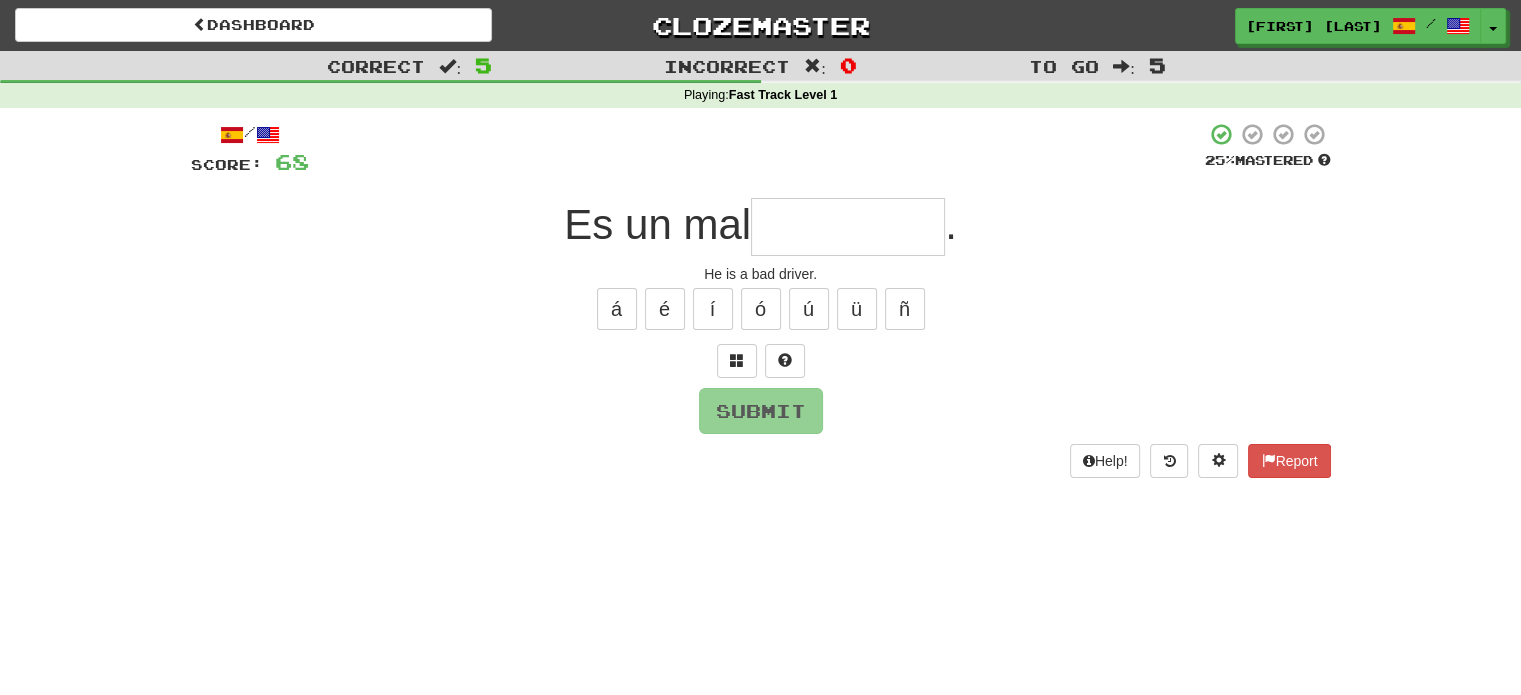 type on "*" 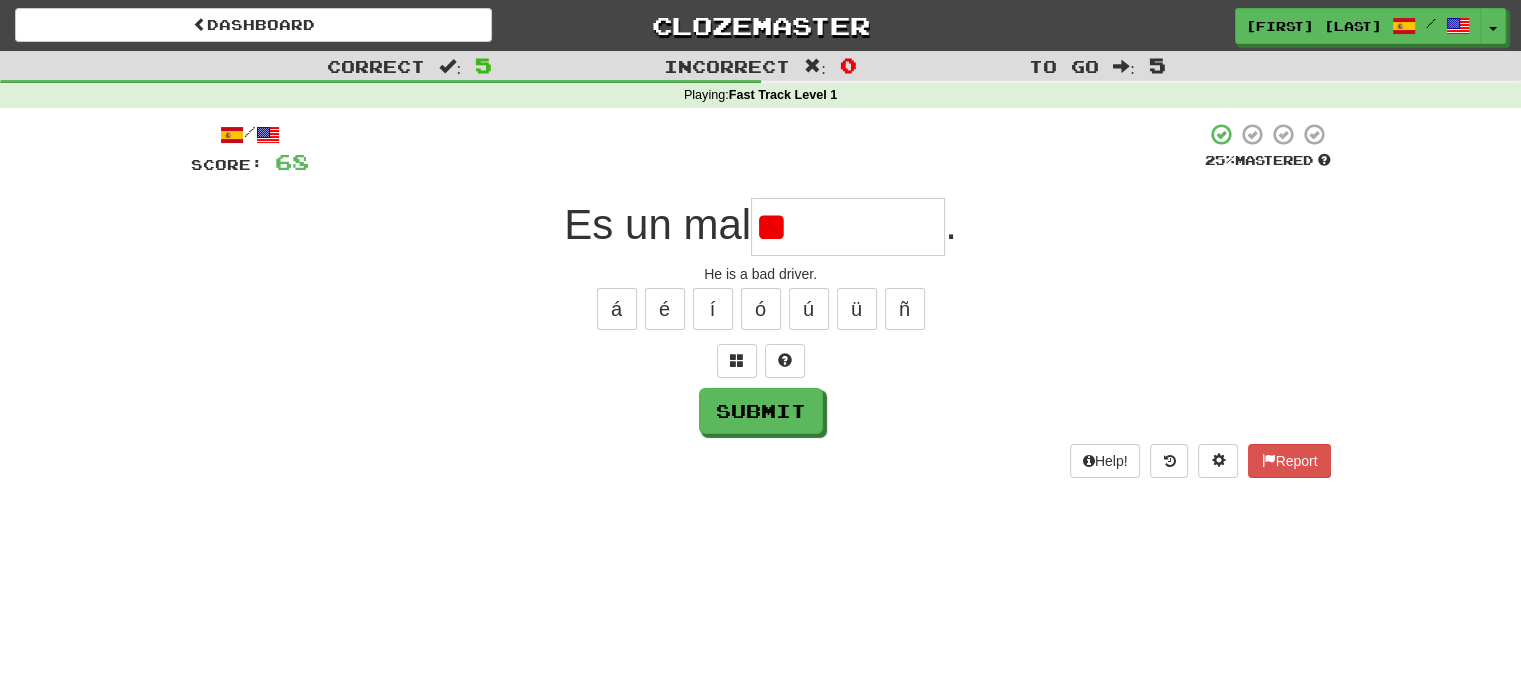 type on "*" 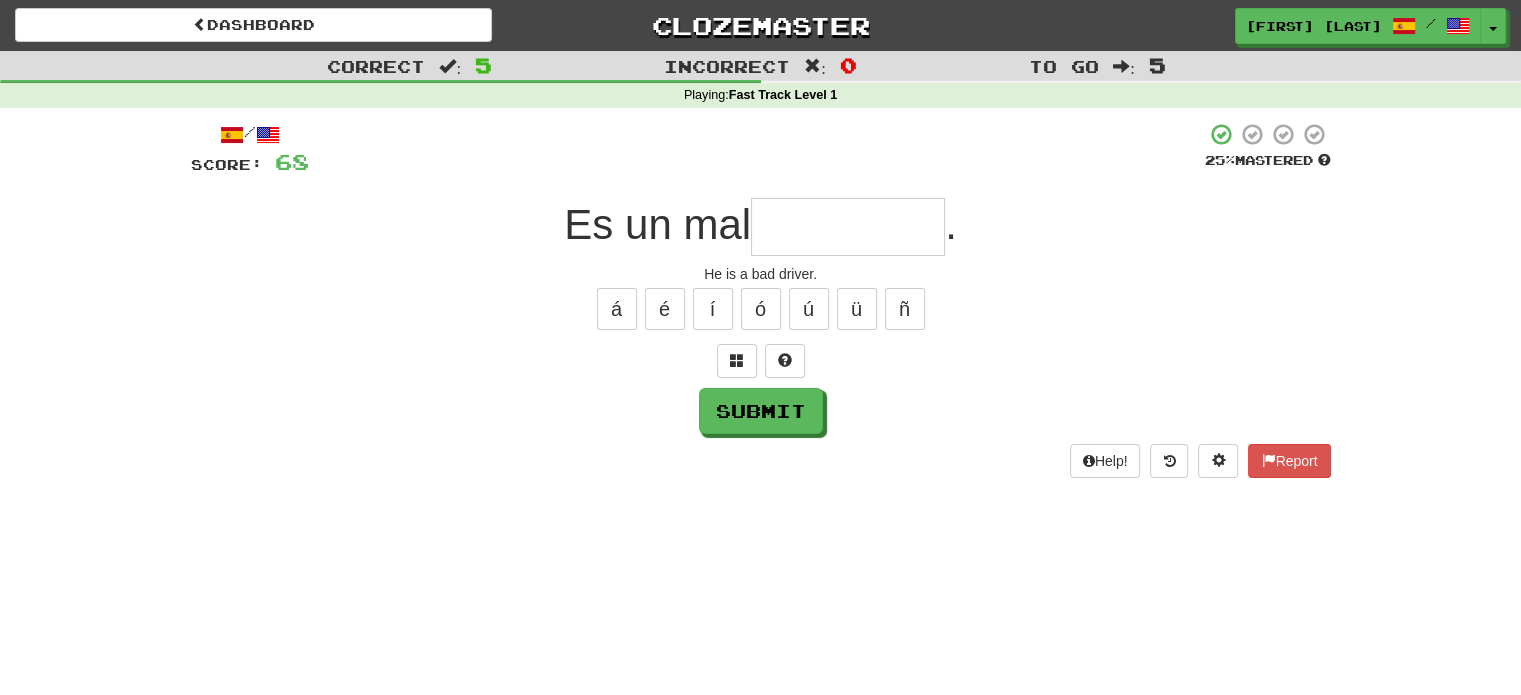 type on "*" 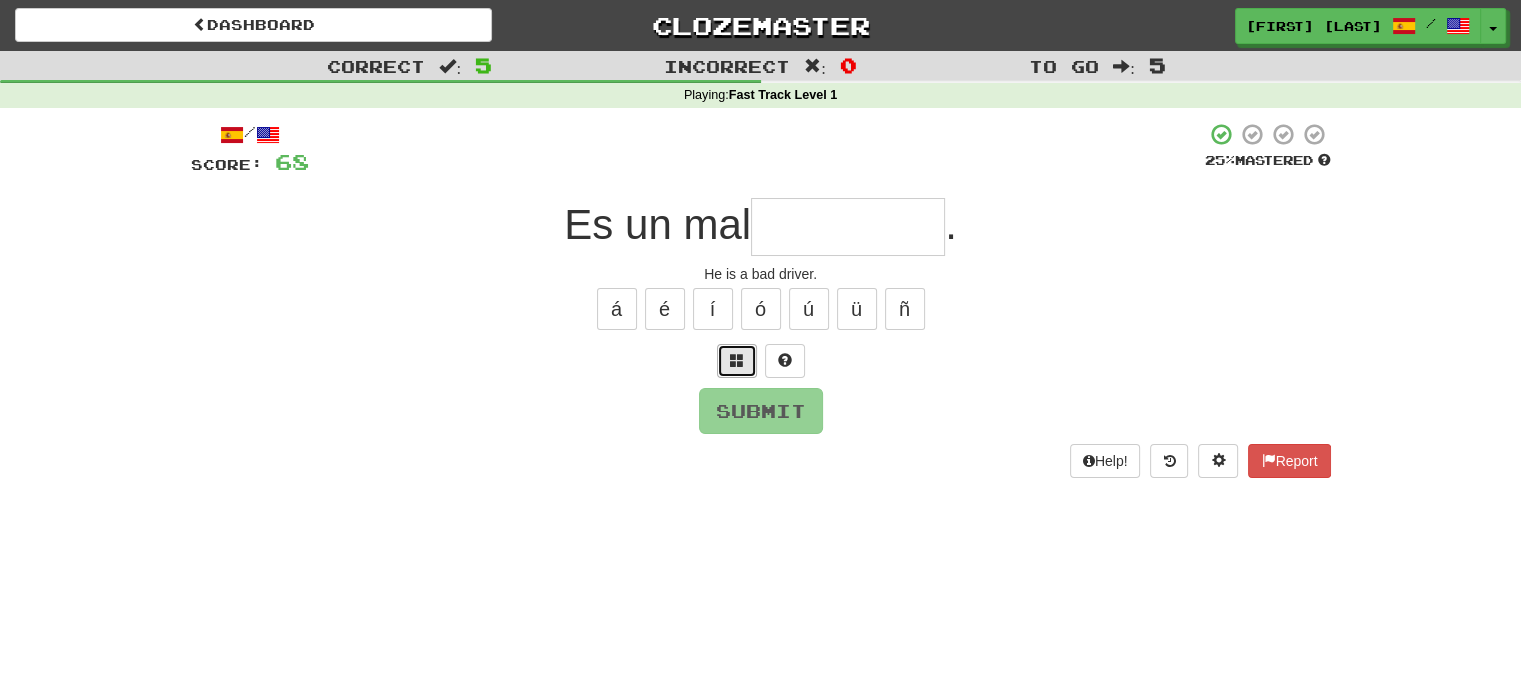 click at bounding box center [737, 360] 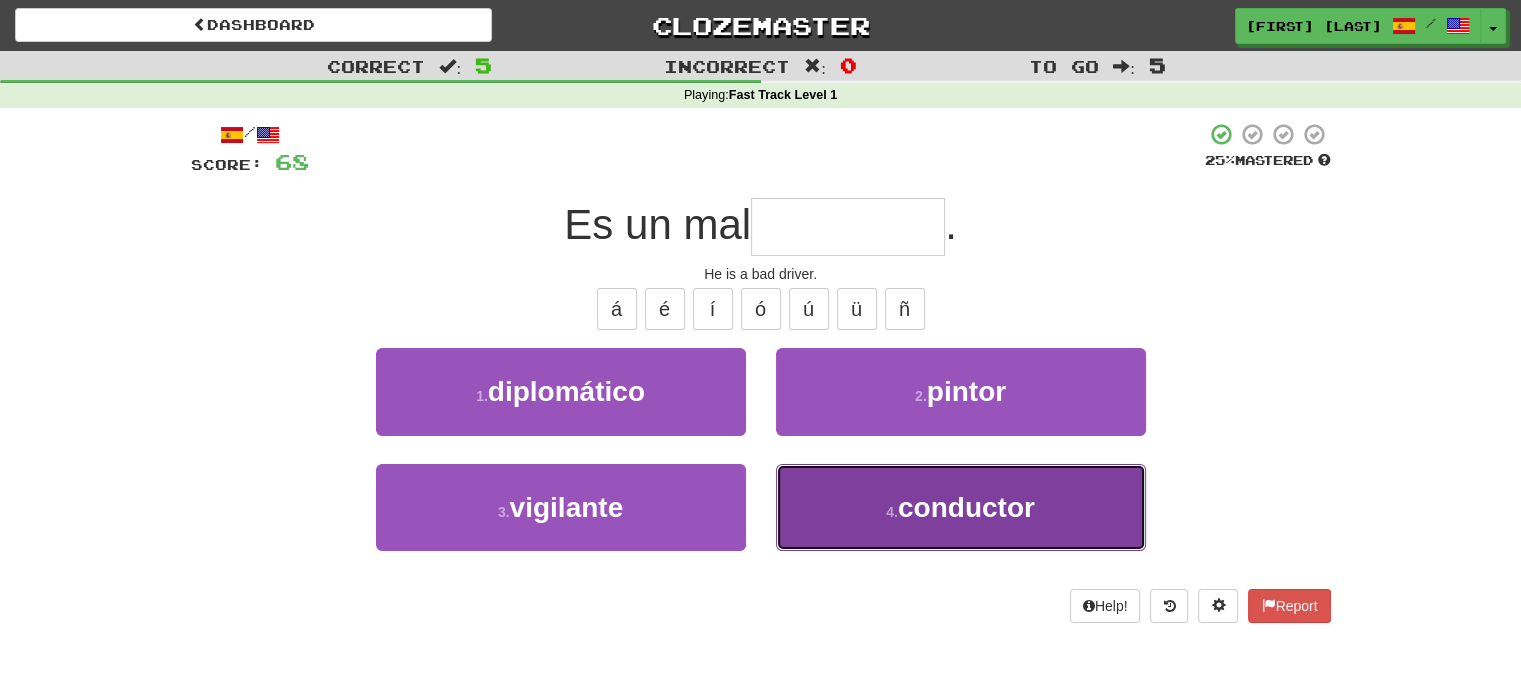 click on "4 ." at bounding box center (892, 512) 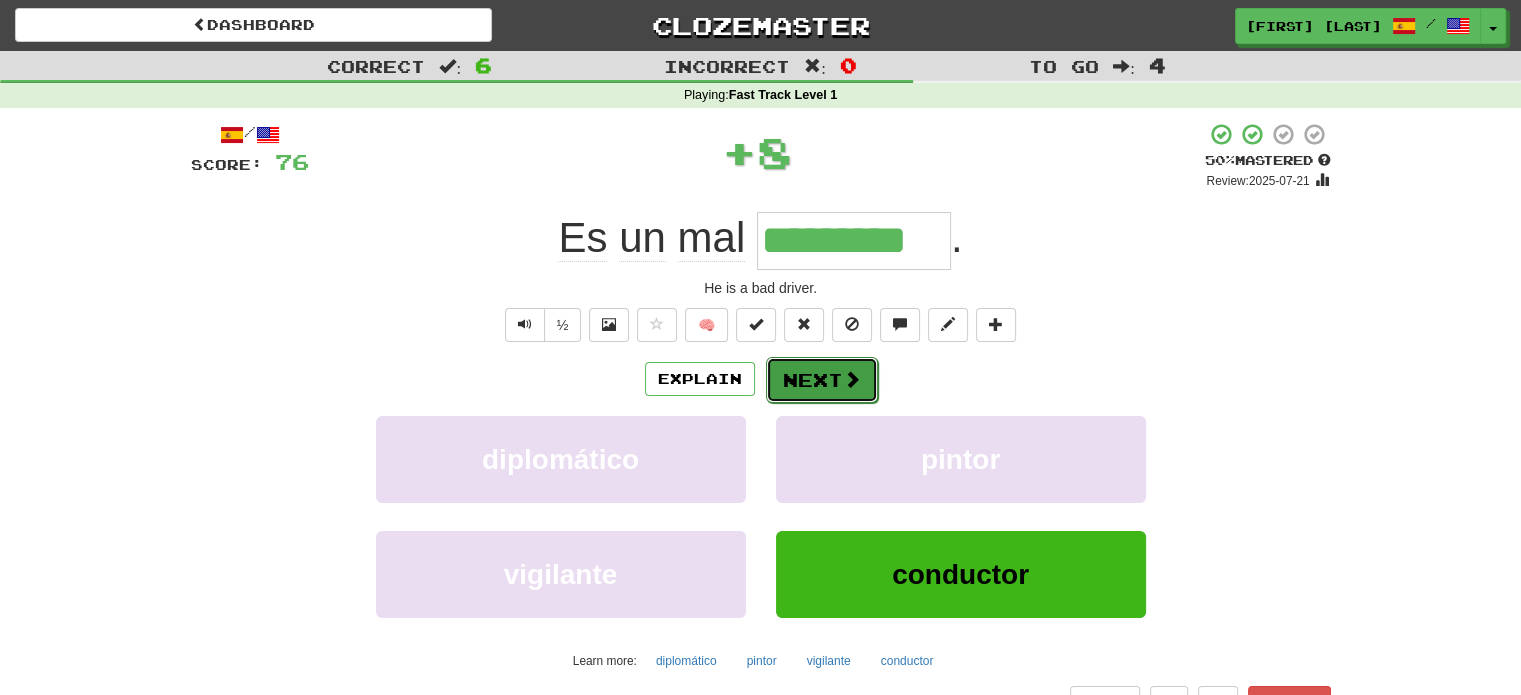 click on "Next" at bounding box center (822, 380) 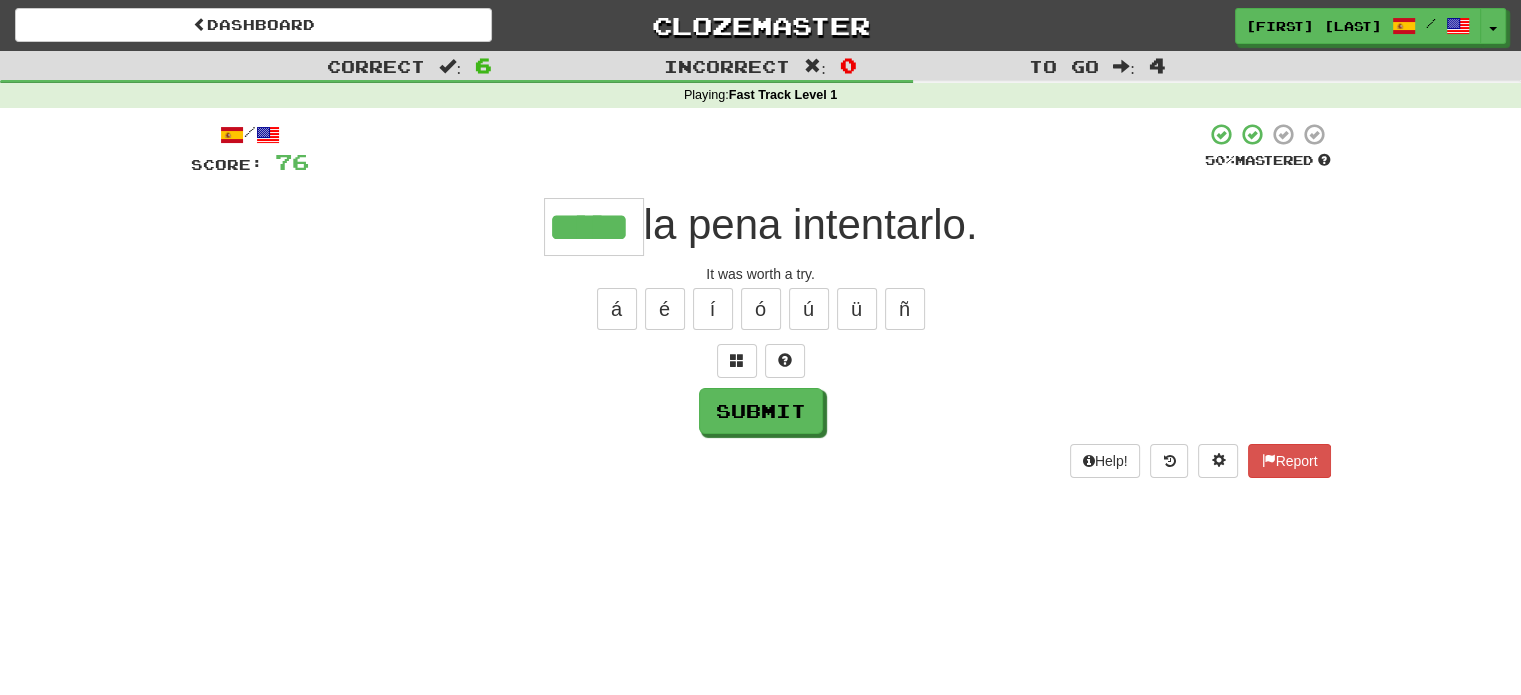 type on "*****" 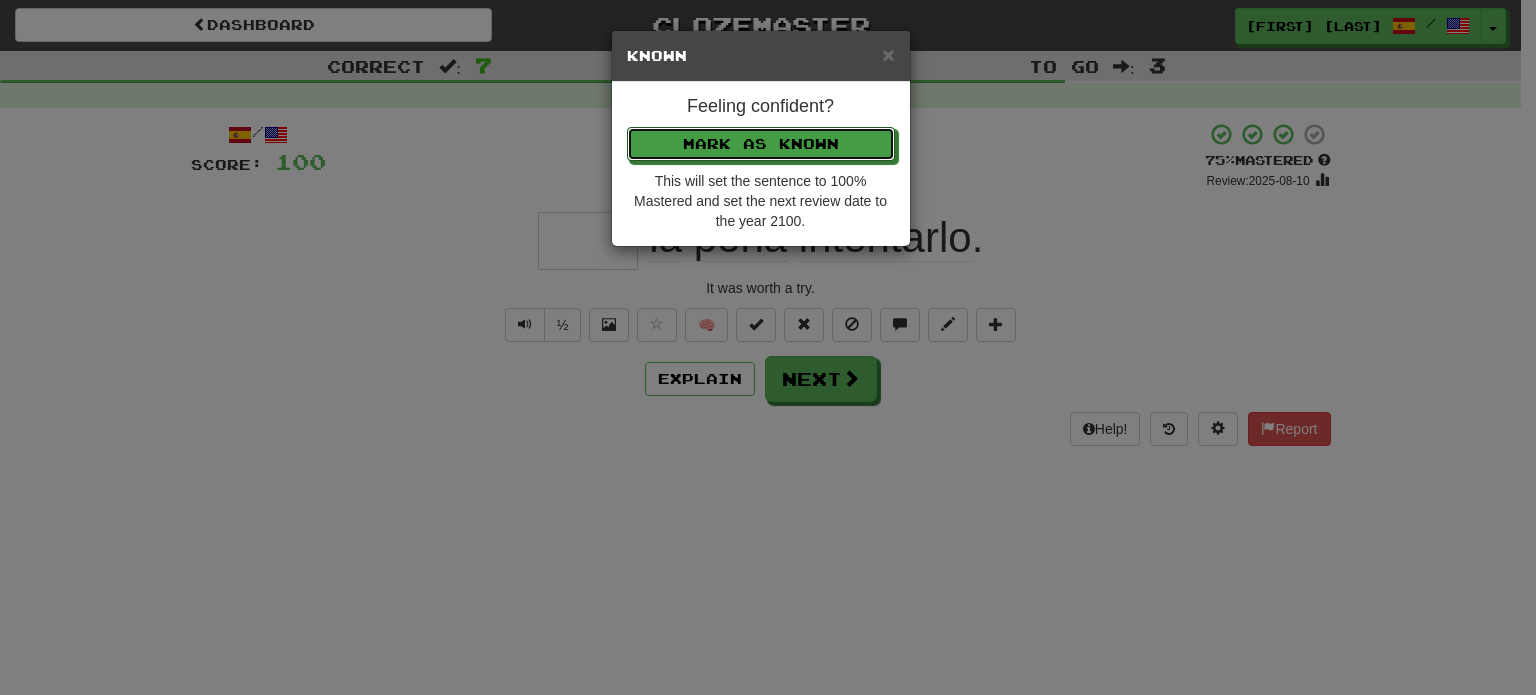 click on "Mark as Known" at bounding box center (761, 144) 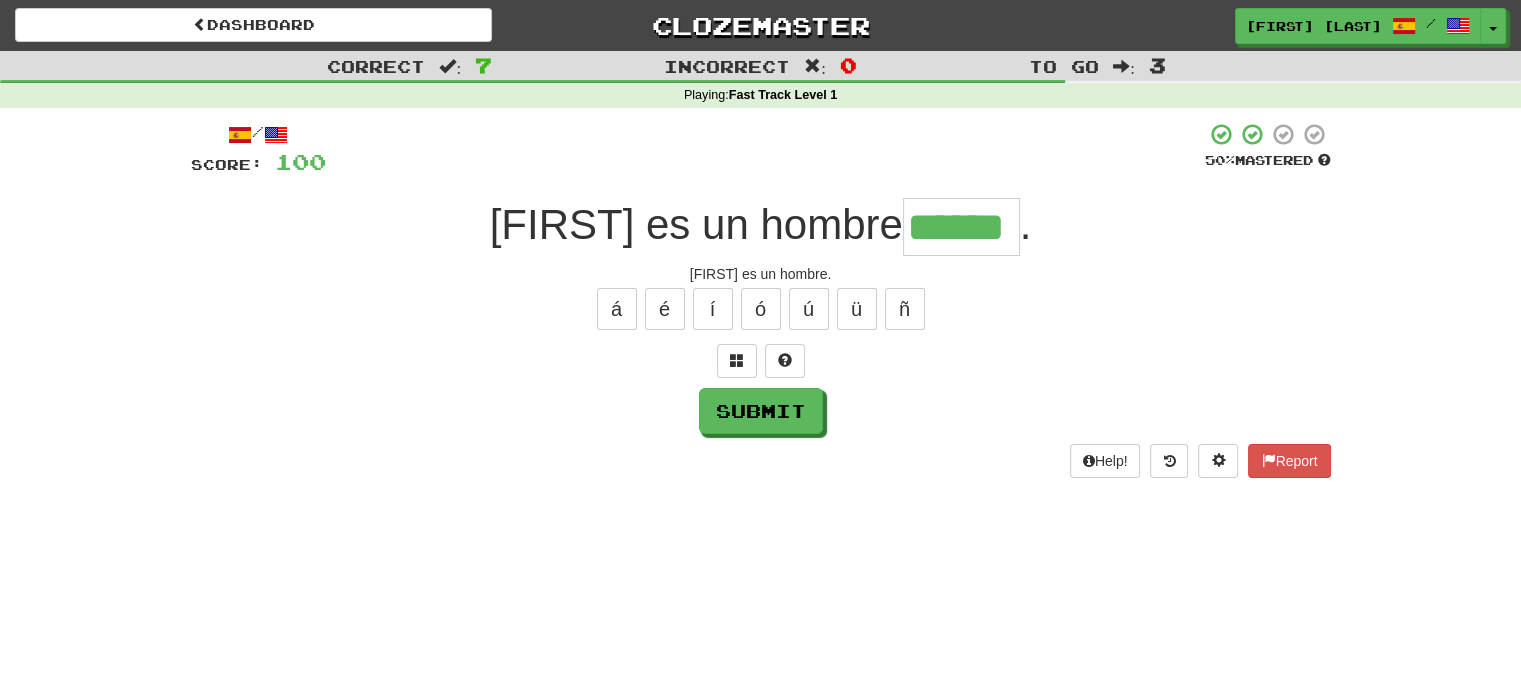 type on "******" 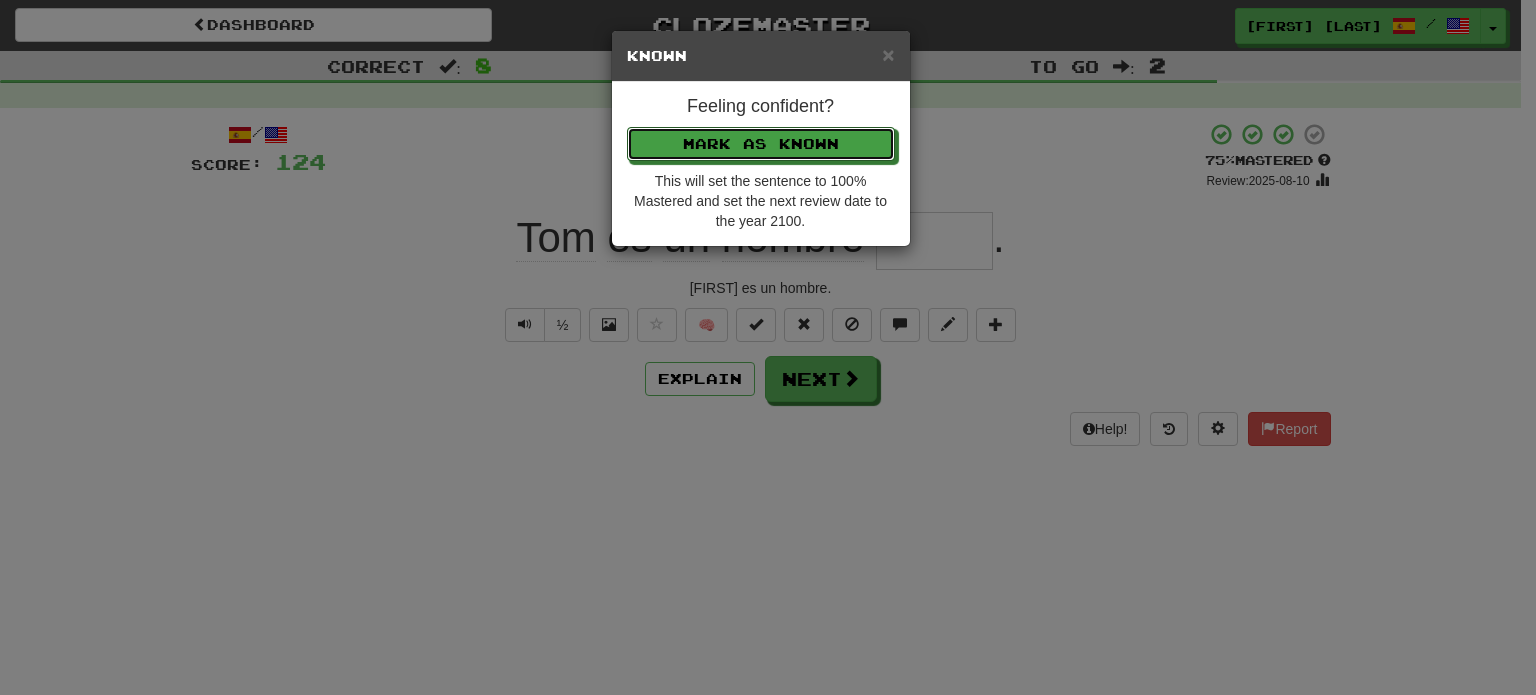 click on "Mark as Known" at bounding box center [761, 144] 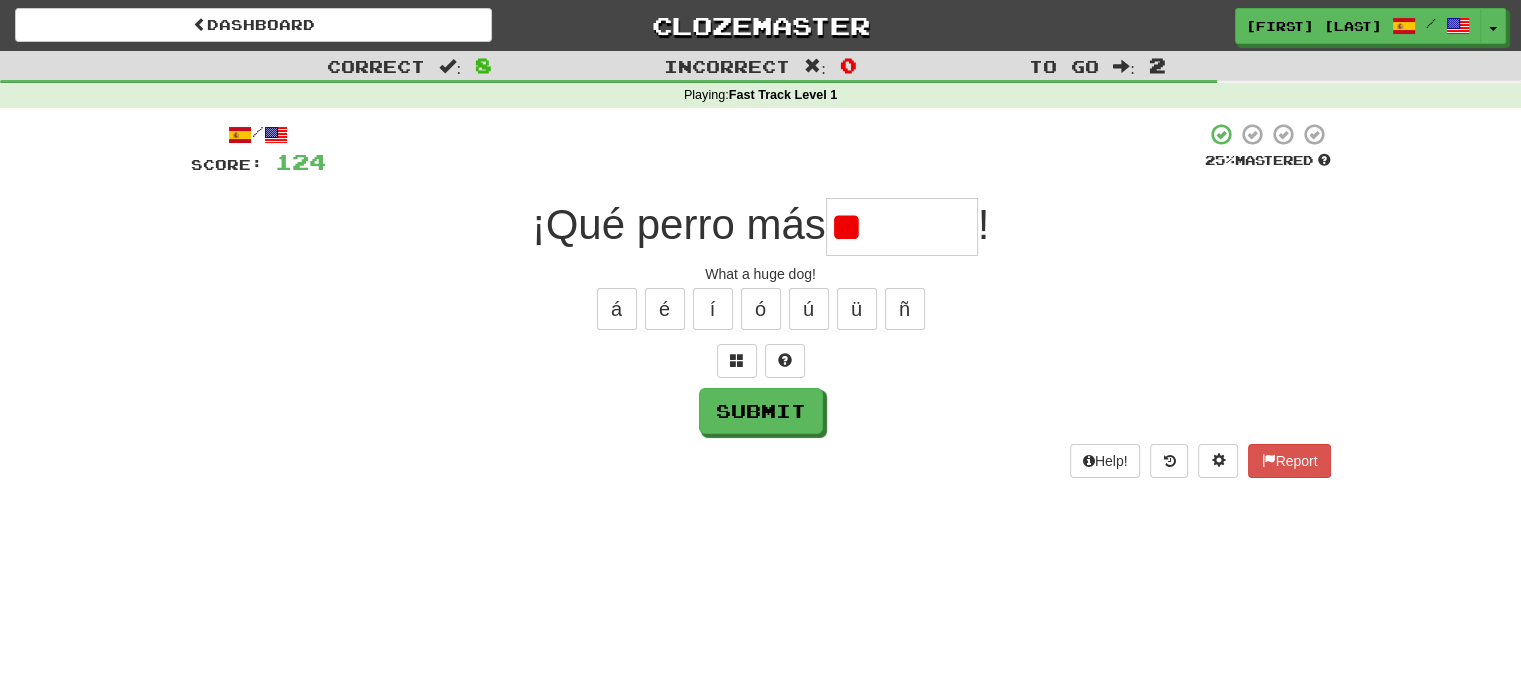 type on "*" 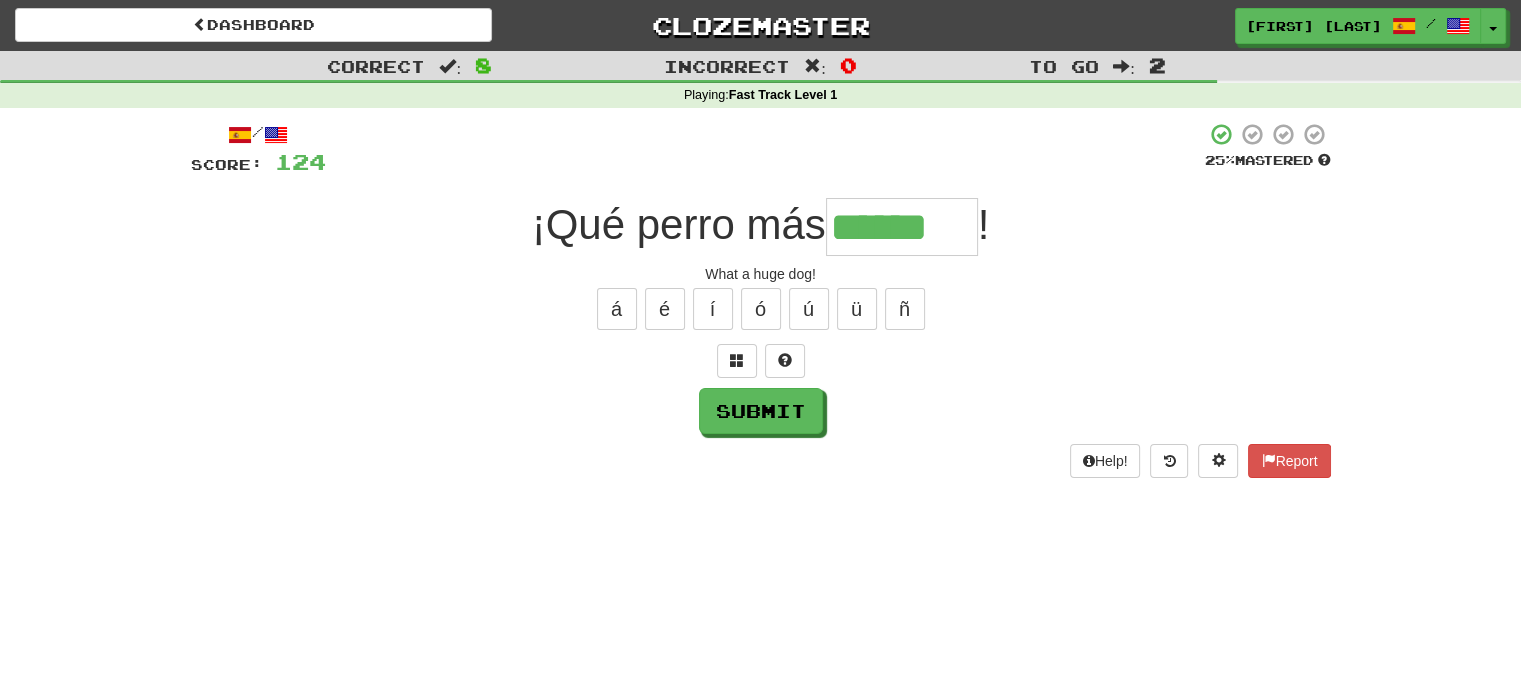 type on "******" 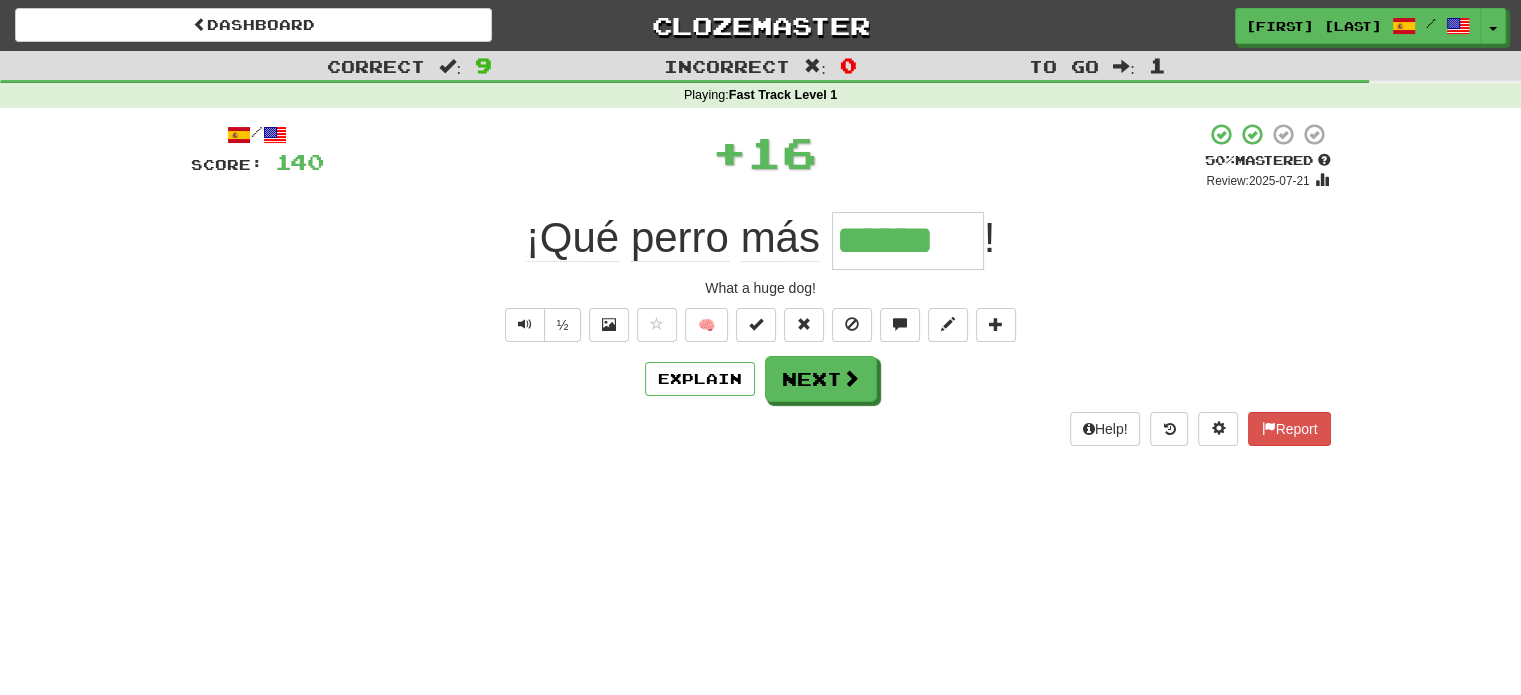 type 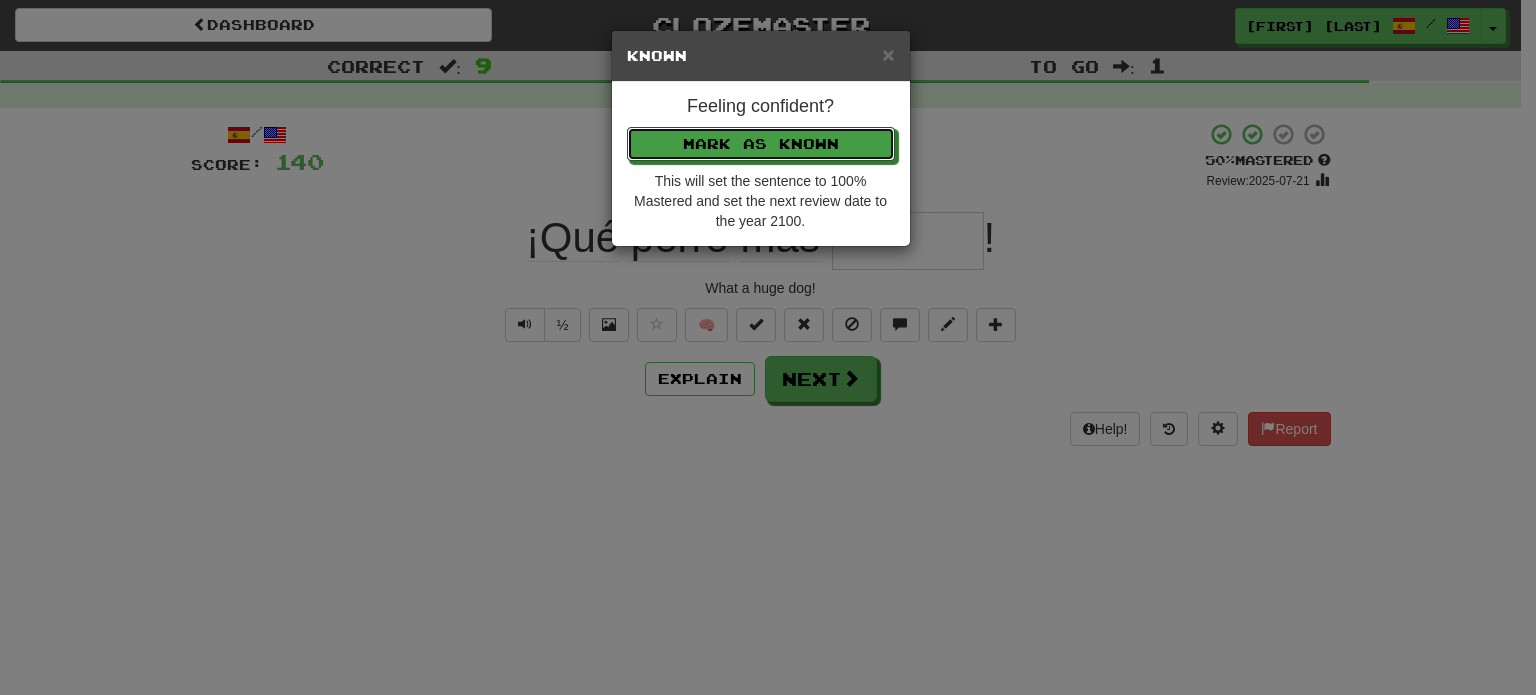 click on "Mark as Known" at bounding box center [761, 144] 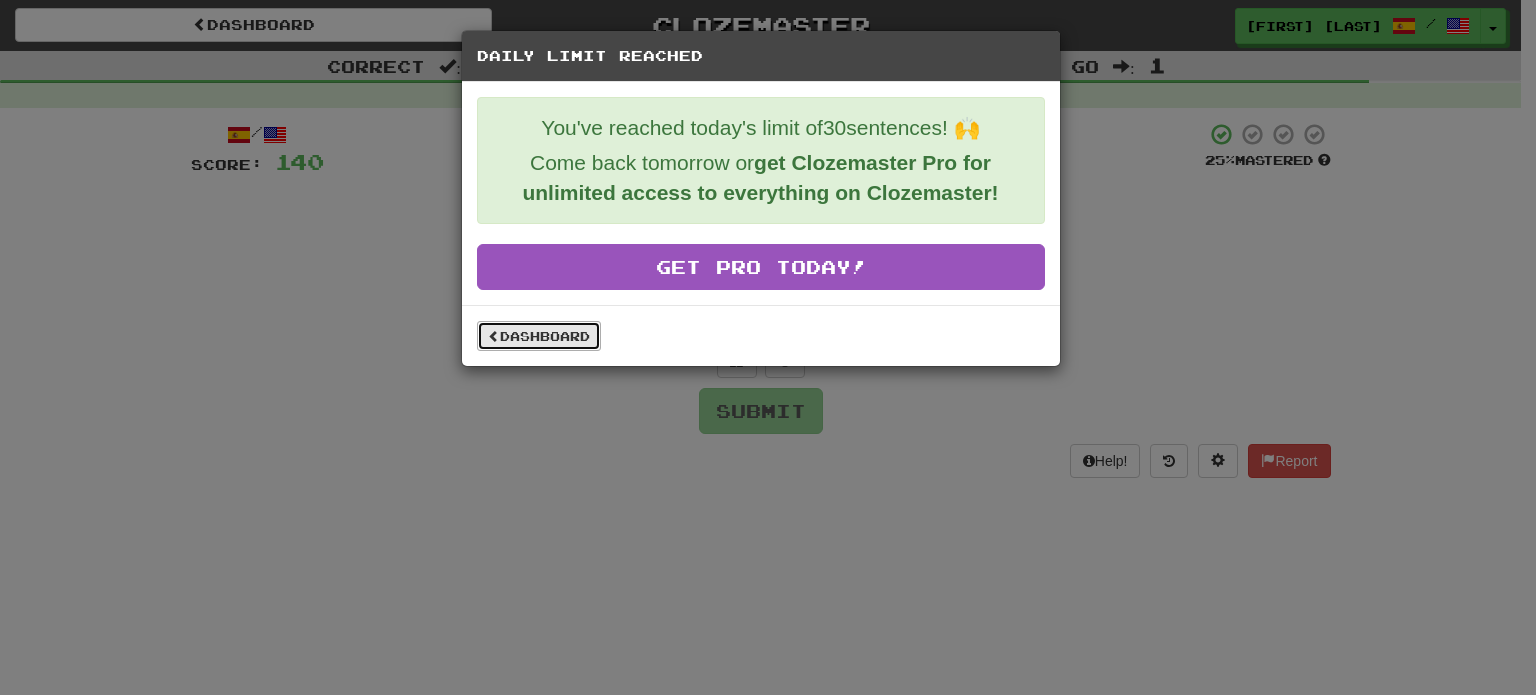 click on "Dashboard" at bounding box center [539, 336] 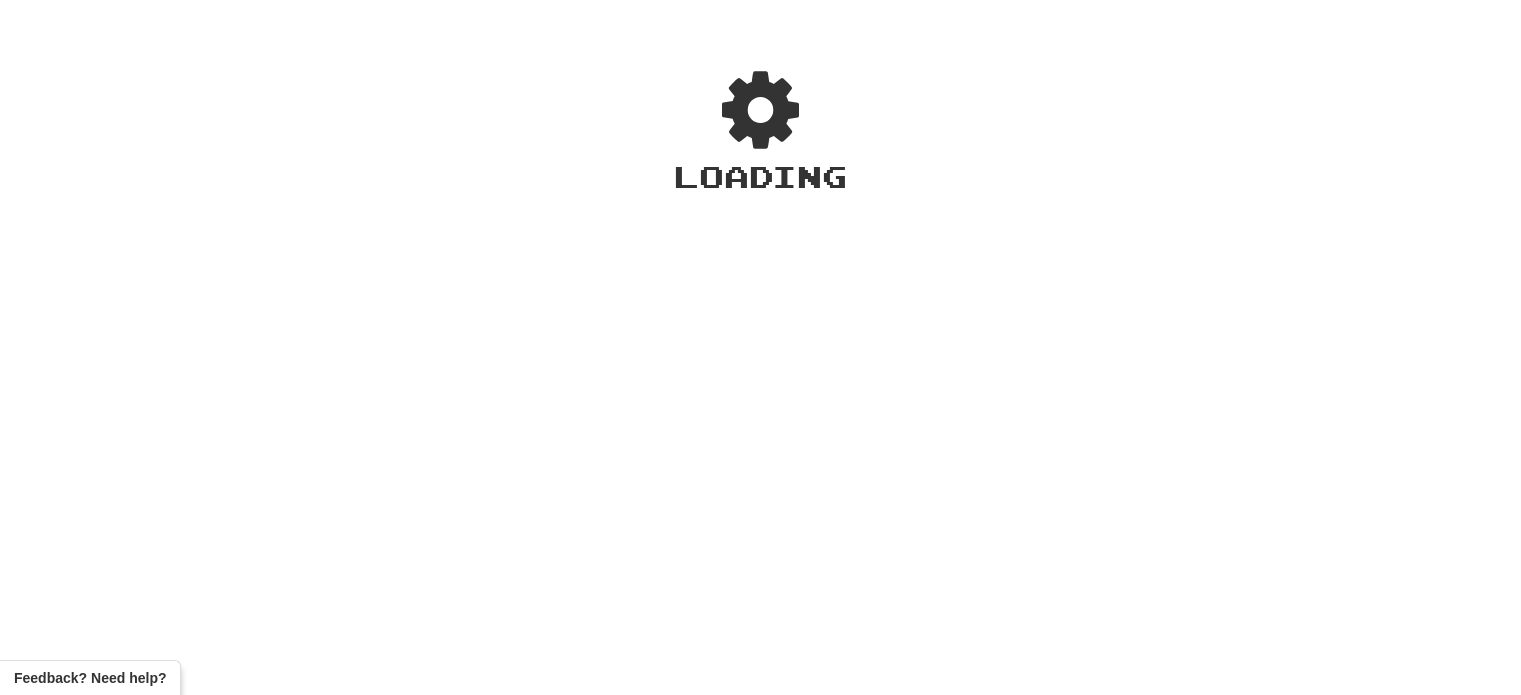 scroll, scrollTop: 0, scrollLeft: 0, axis: both 